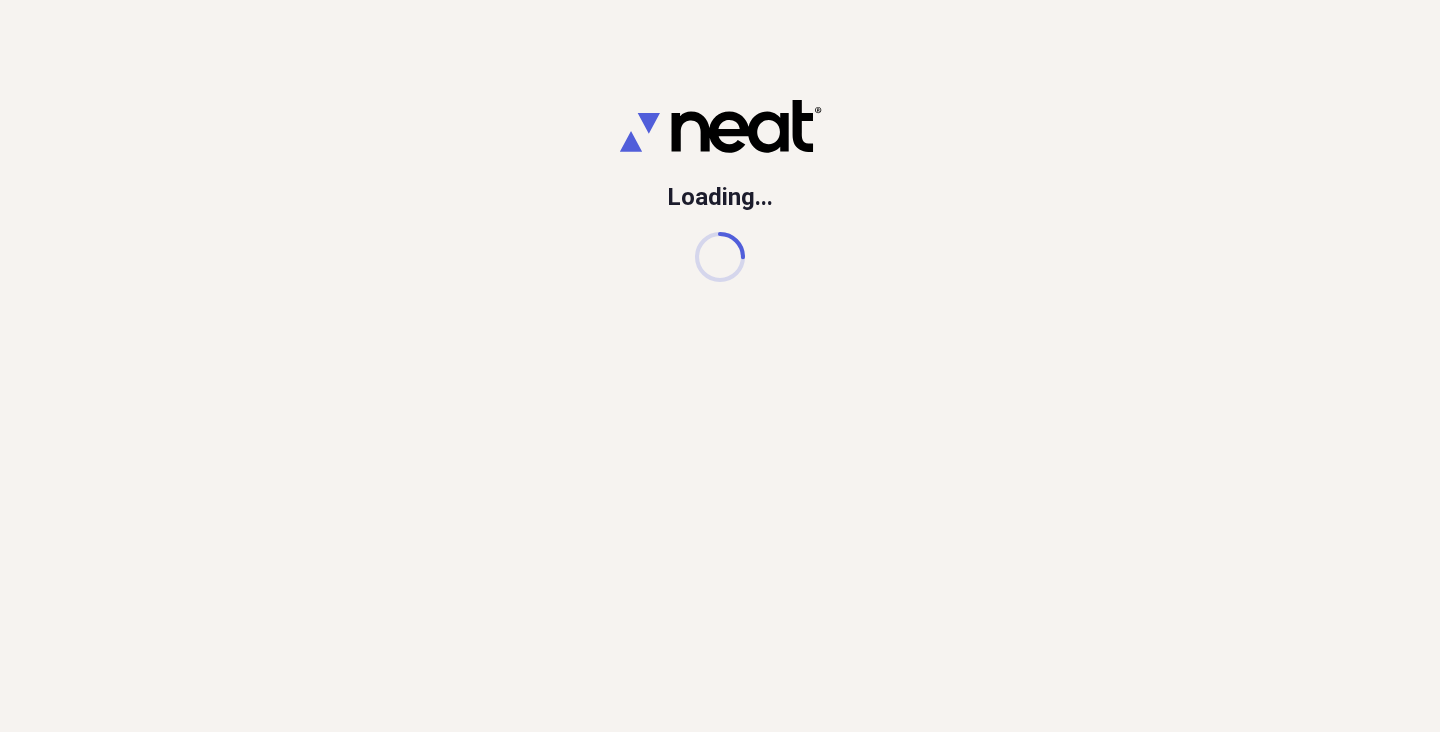 scroll, scrollTop: 0, scrollLeft: 0, axis: both 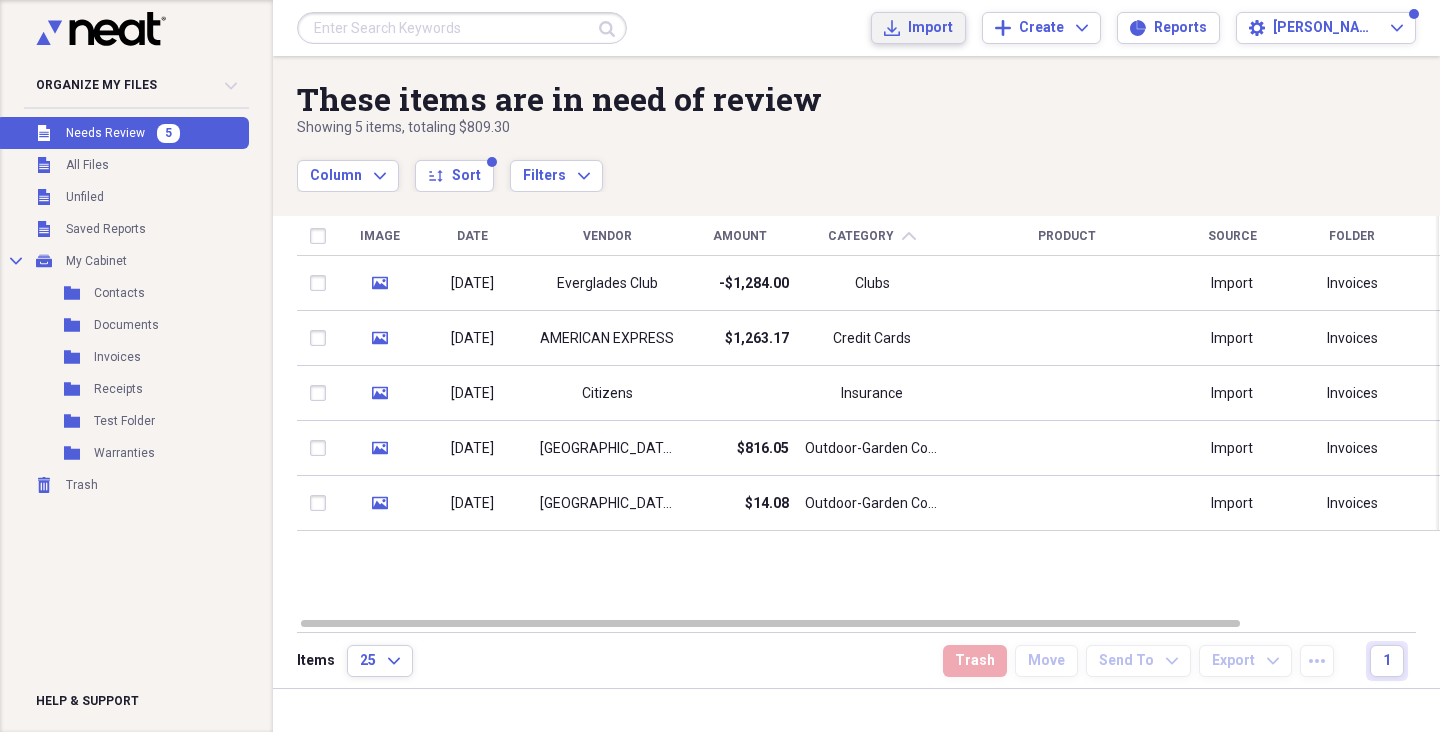 click on "Import" at bounding box center [930, 28] 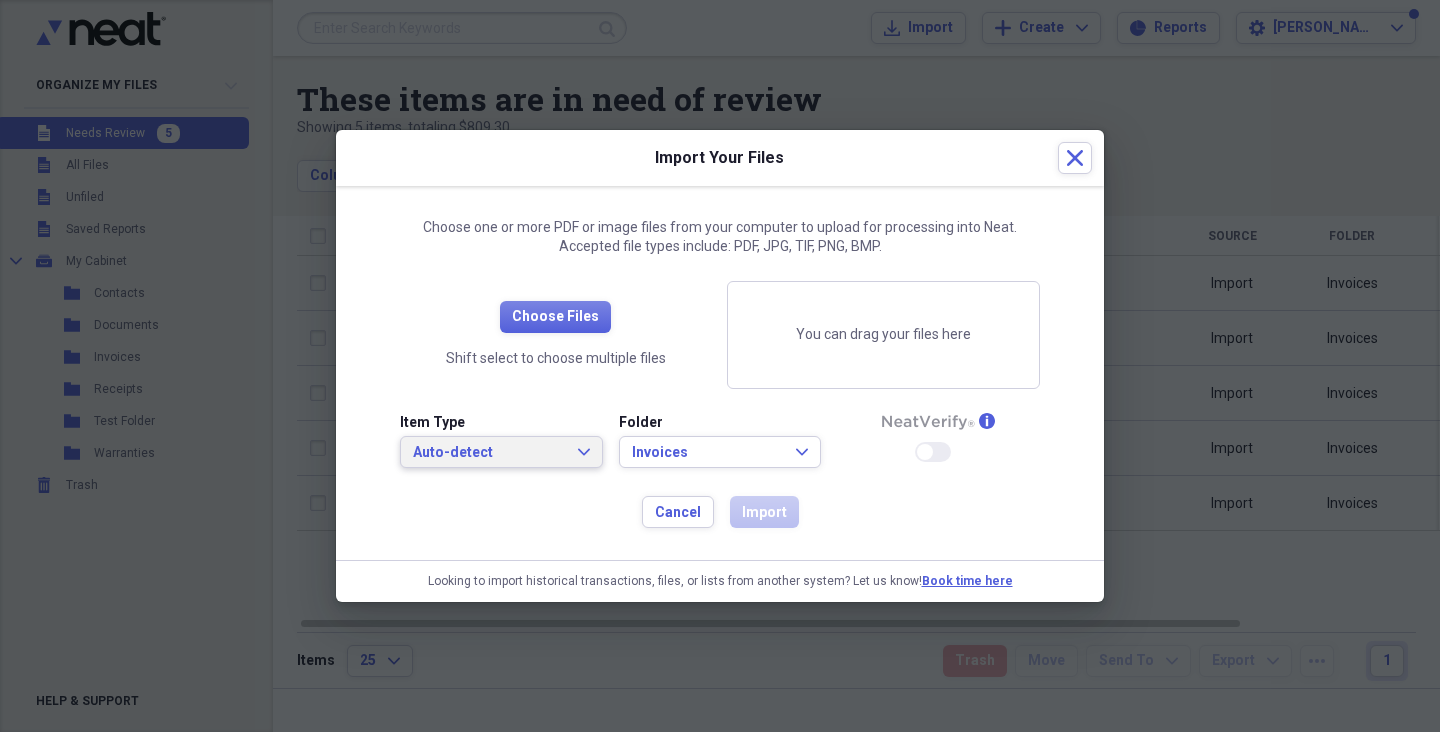 click on "Auto-detect" at bounding box center [489, 453] 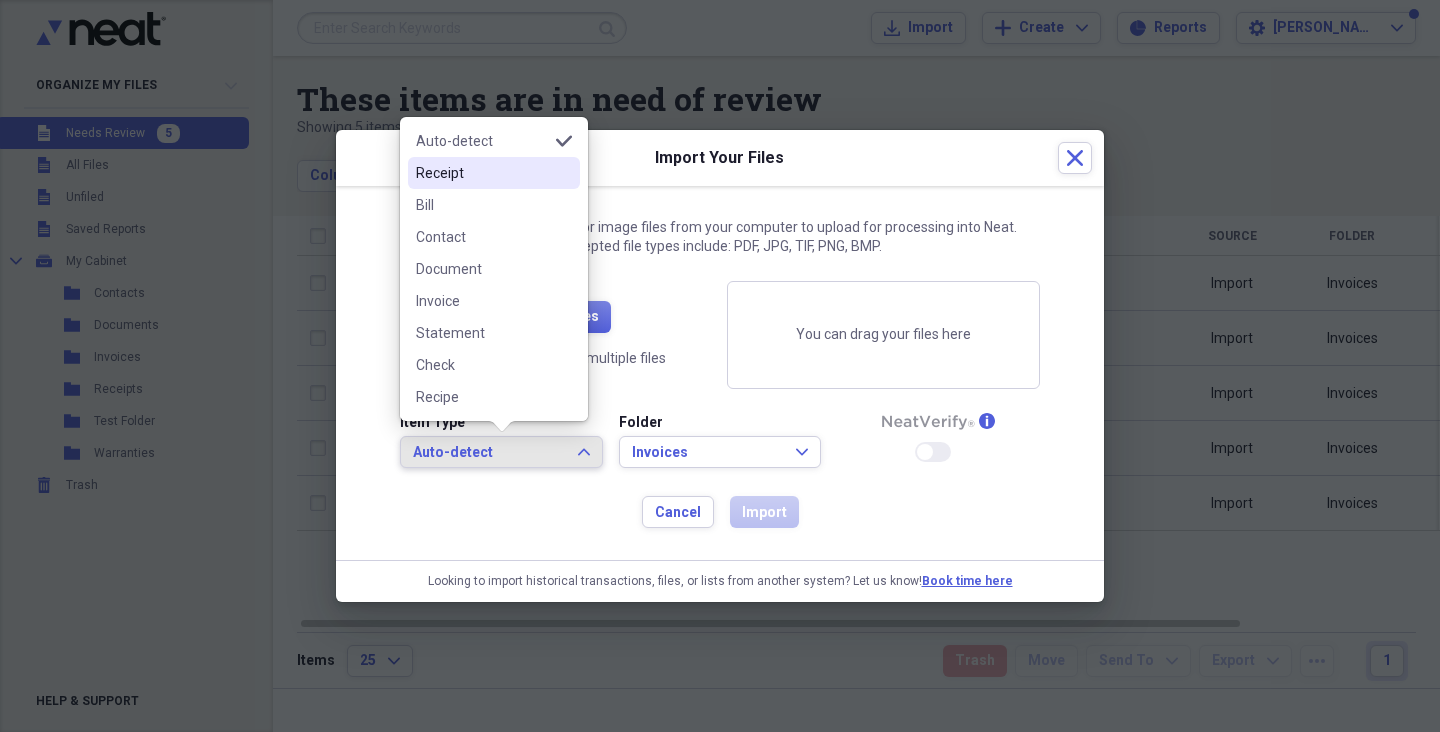 click on "Receipt" at bounding box center [482, 173] 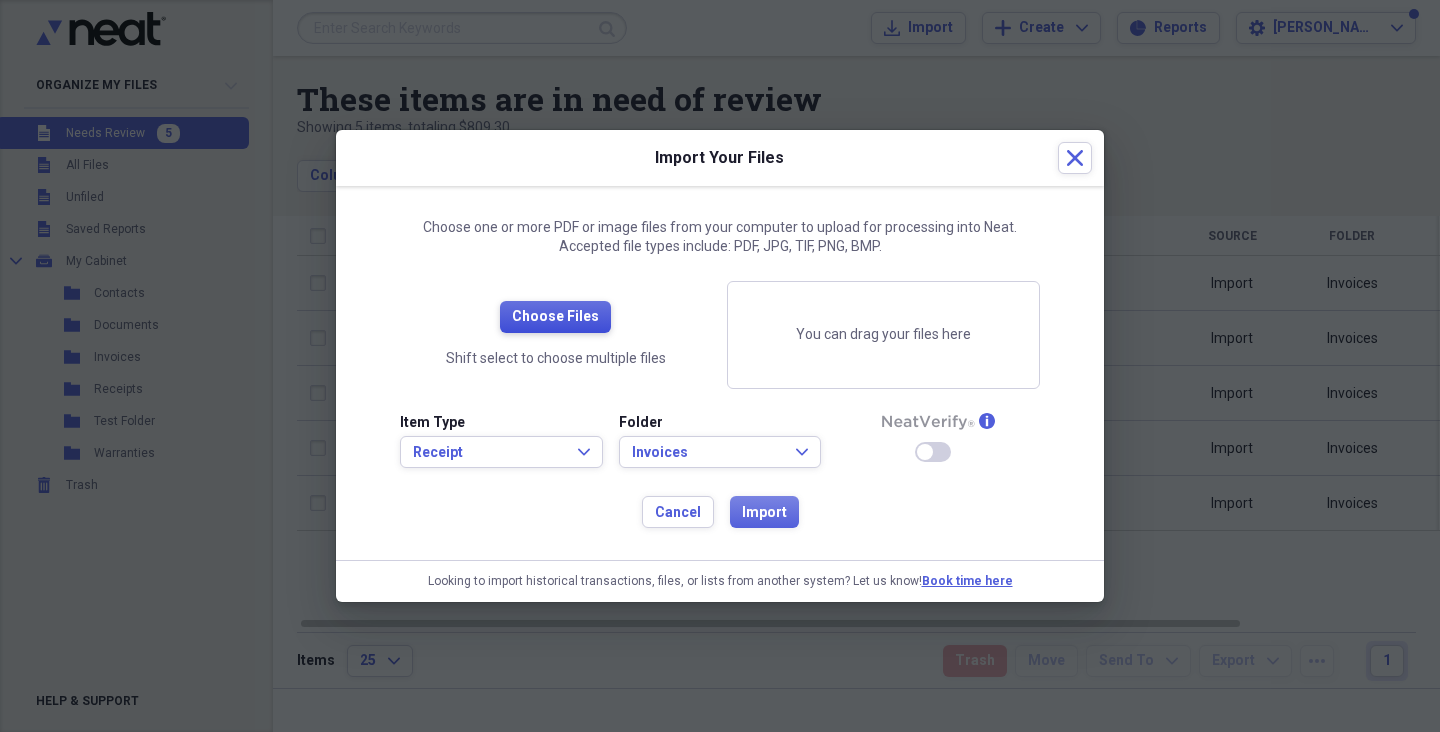 click on "Choose Files" at bounding box center [555, 317] 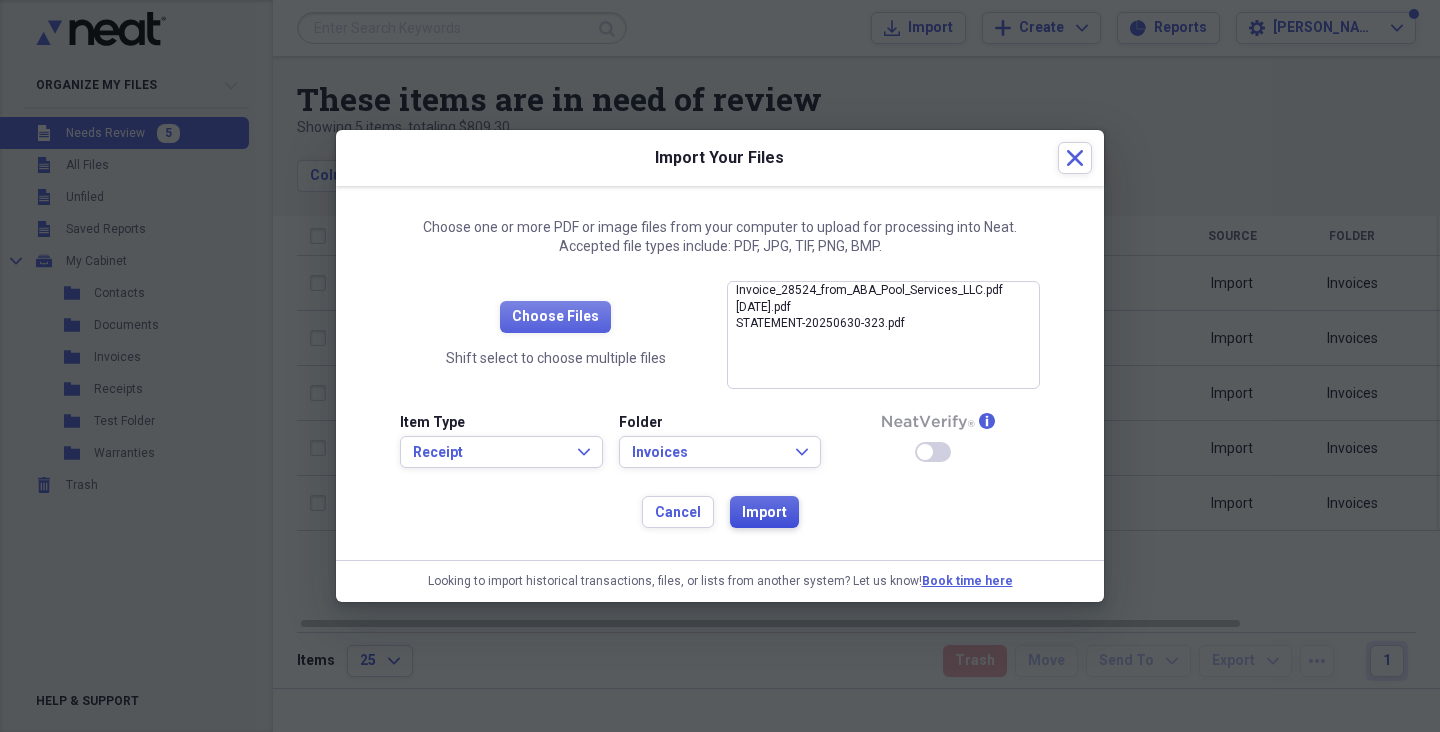 click on "Import" at bounding box center (764, 513) 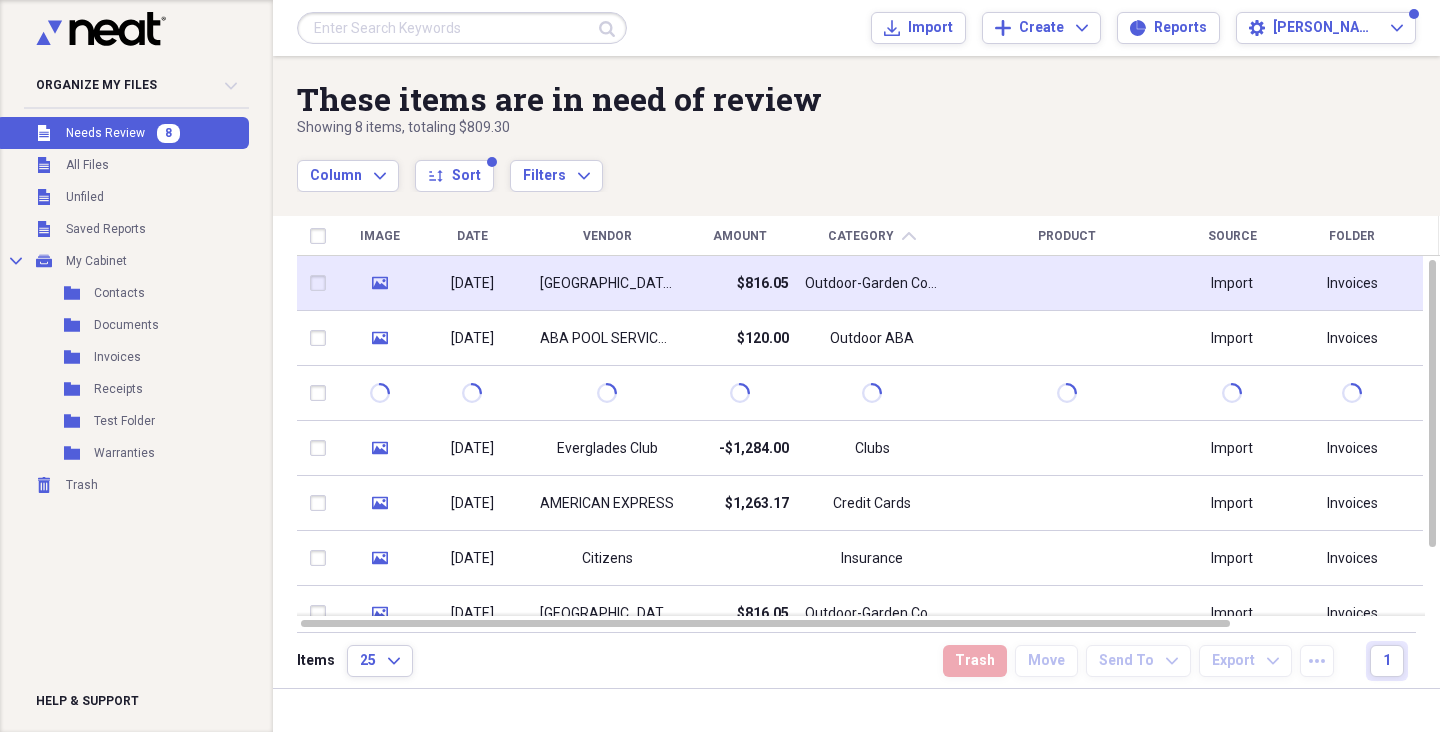 click on "[DATE]" at bounding box center (472, 284) 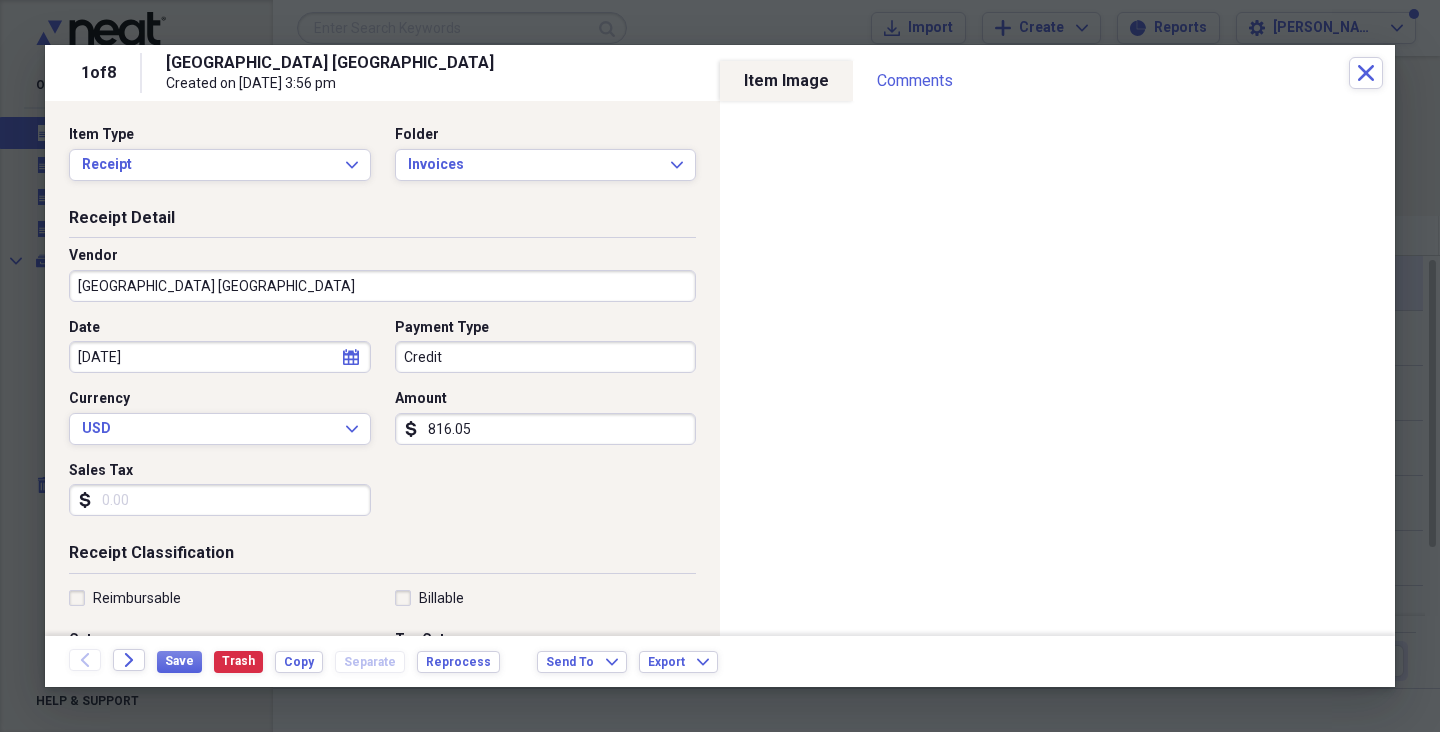 click on "[GEOGRAPHIC_DATA] [GEOGRAPHIC_DATA]" at bounding box center [382, 286] 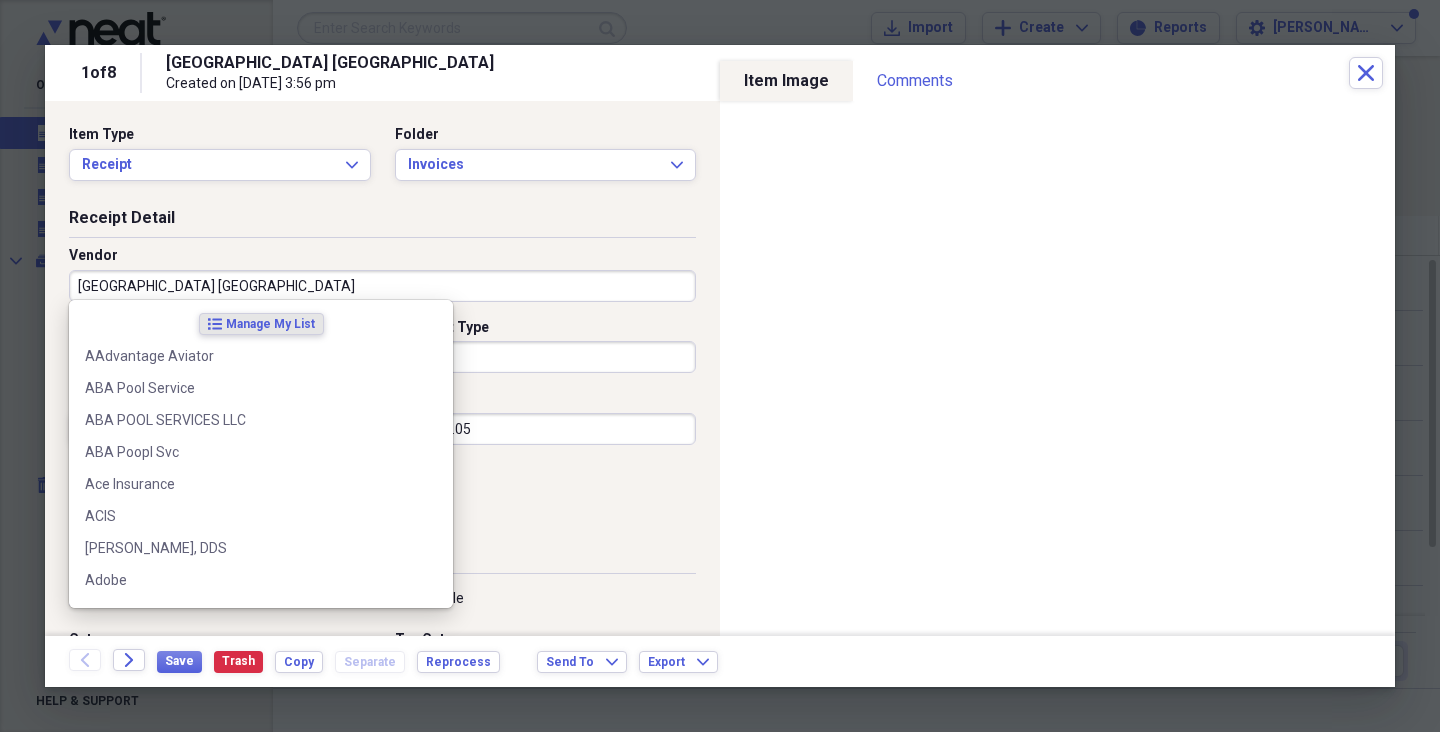 click on "Payment Type" at bounding box center (546, 328) 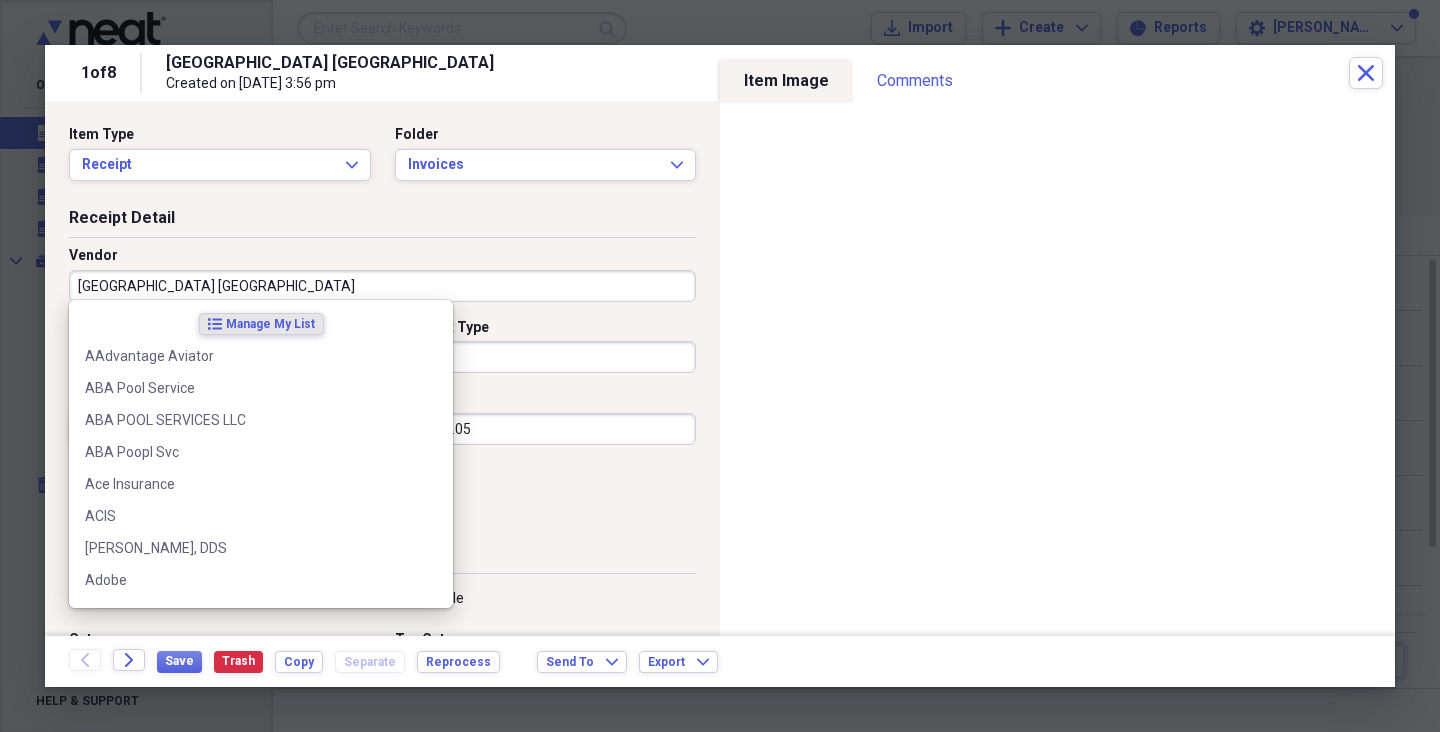 drag, startPoint x: 229, startPoint y: 281, endPoint x: -2, endPoint y: 272, distance: 231.17526 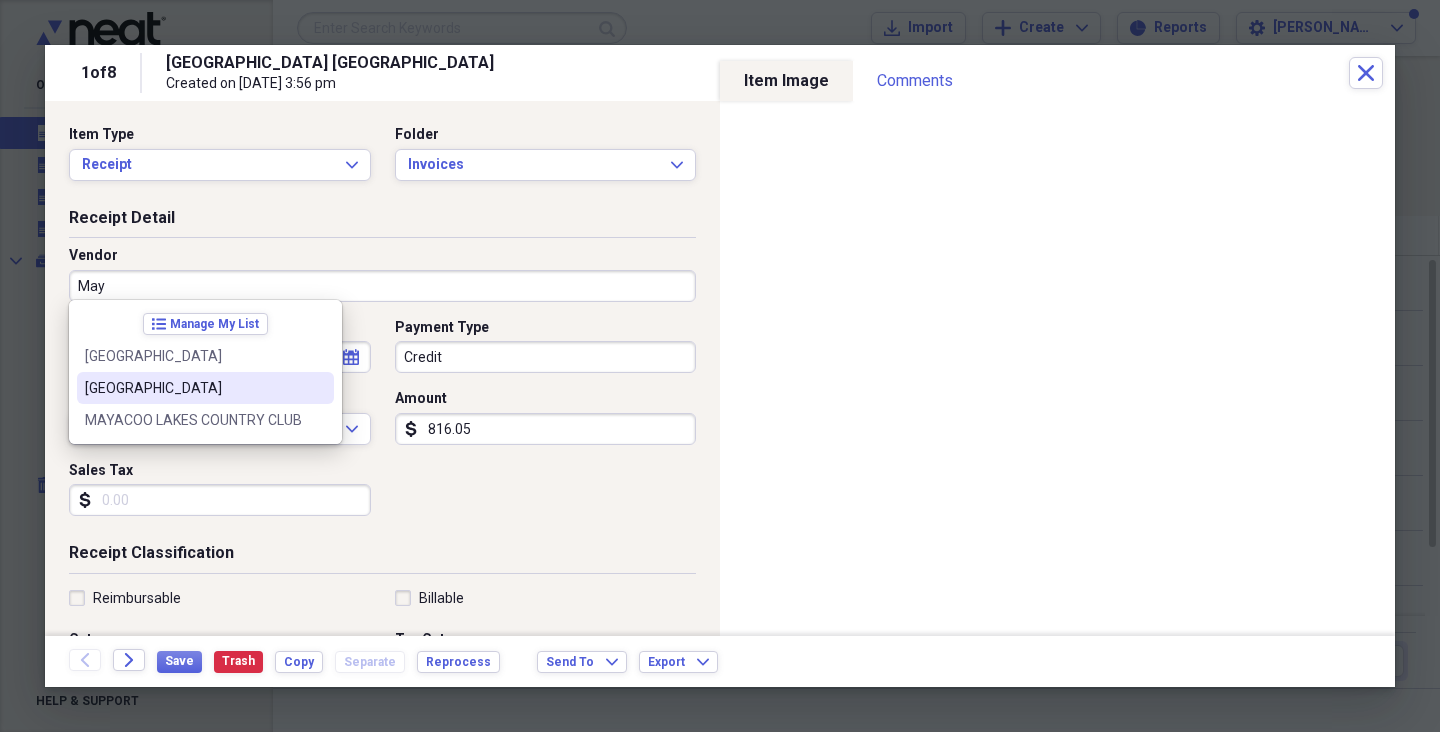 click on "[GEOGRAPHIC_DATA]" at bounding box center (193, 388) 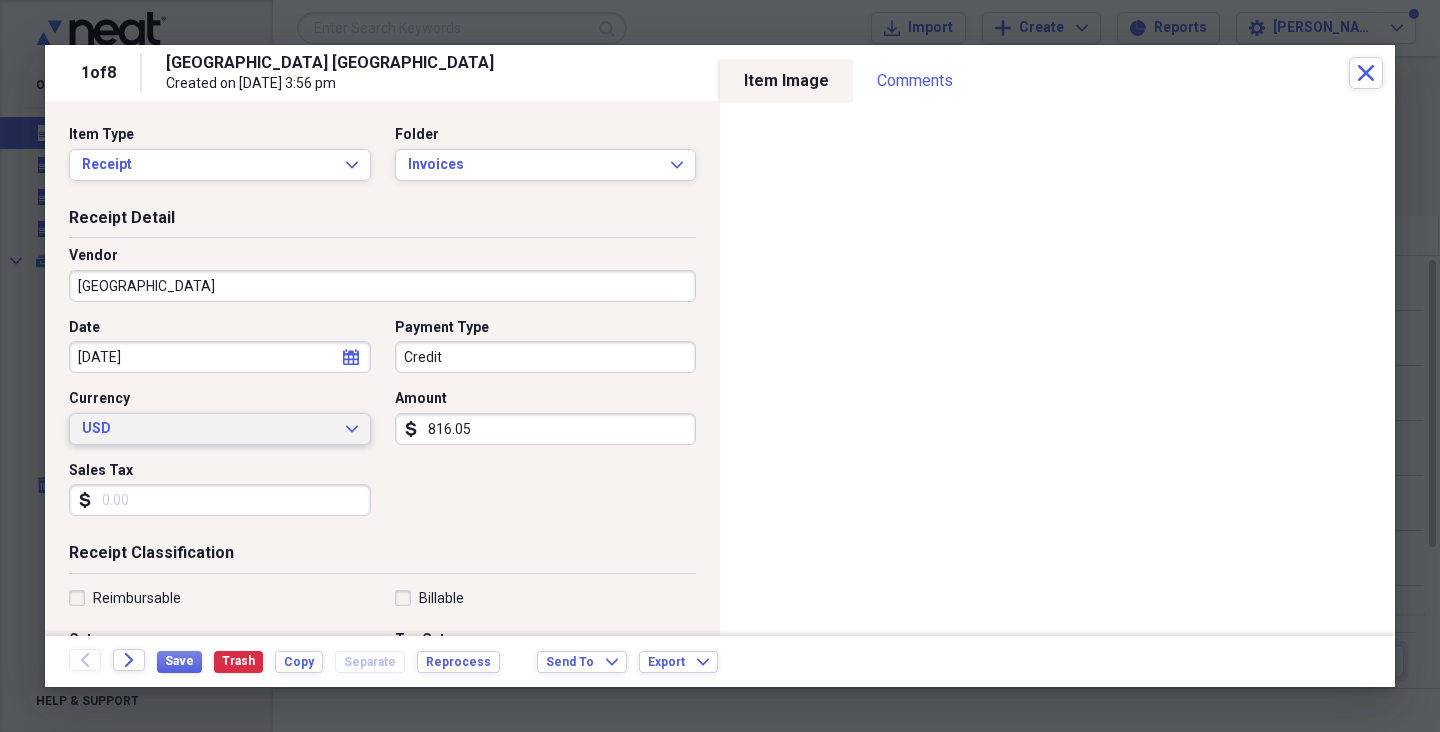 type on "Clubs" 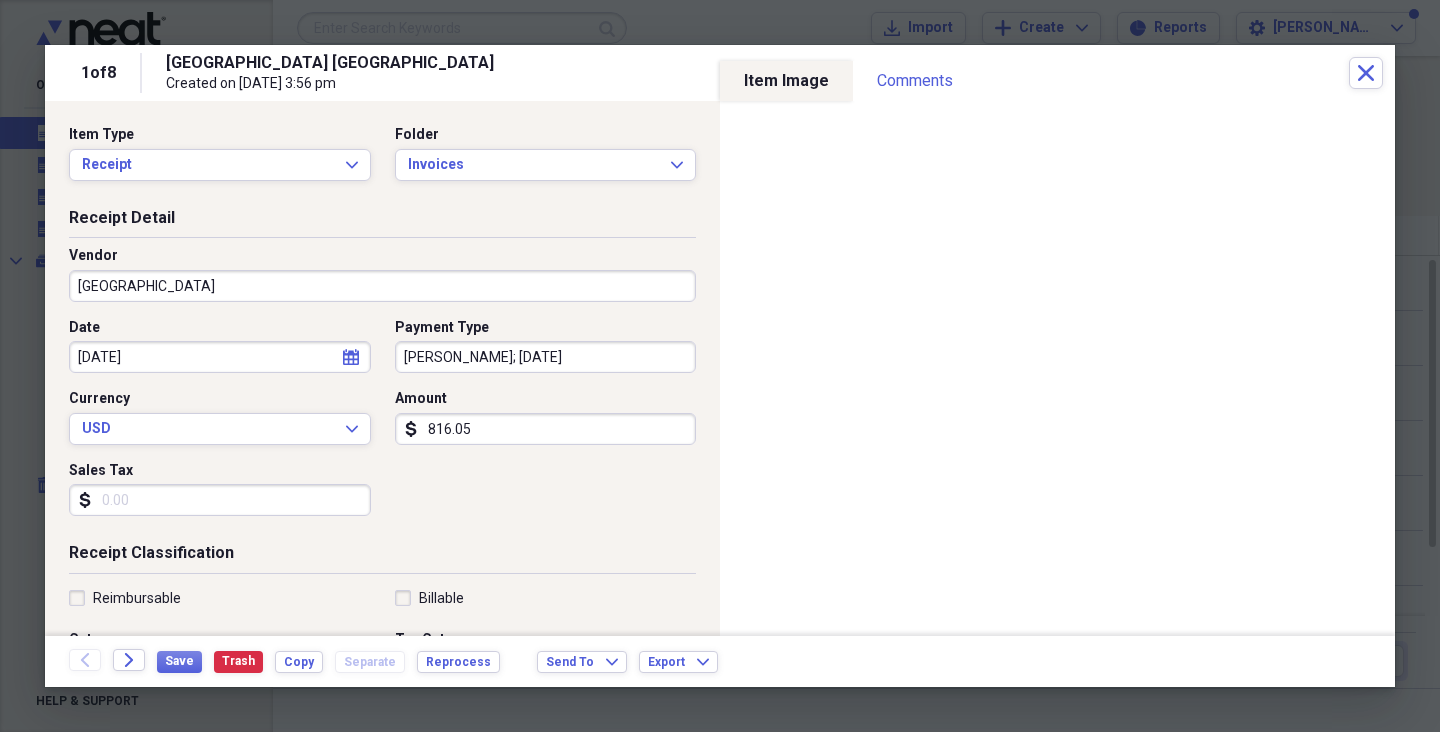 type on "[PERSON_NAME]; [DATE]" 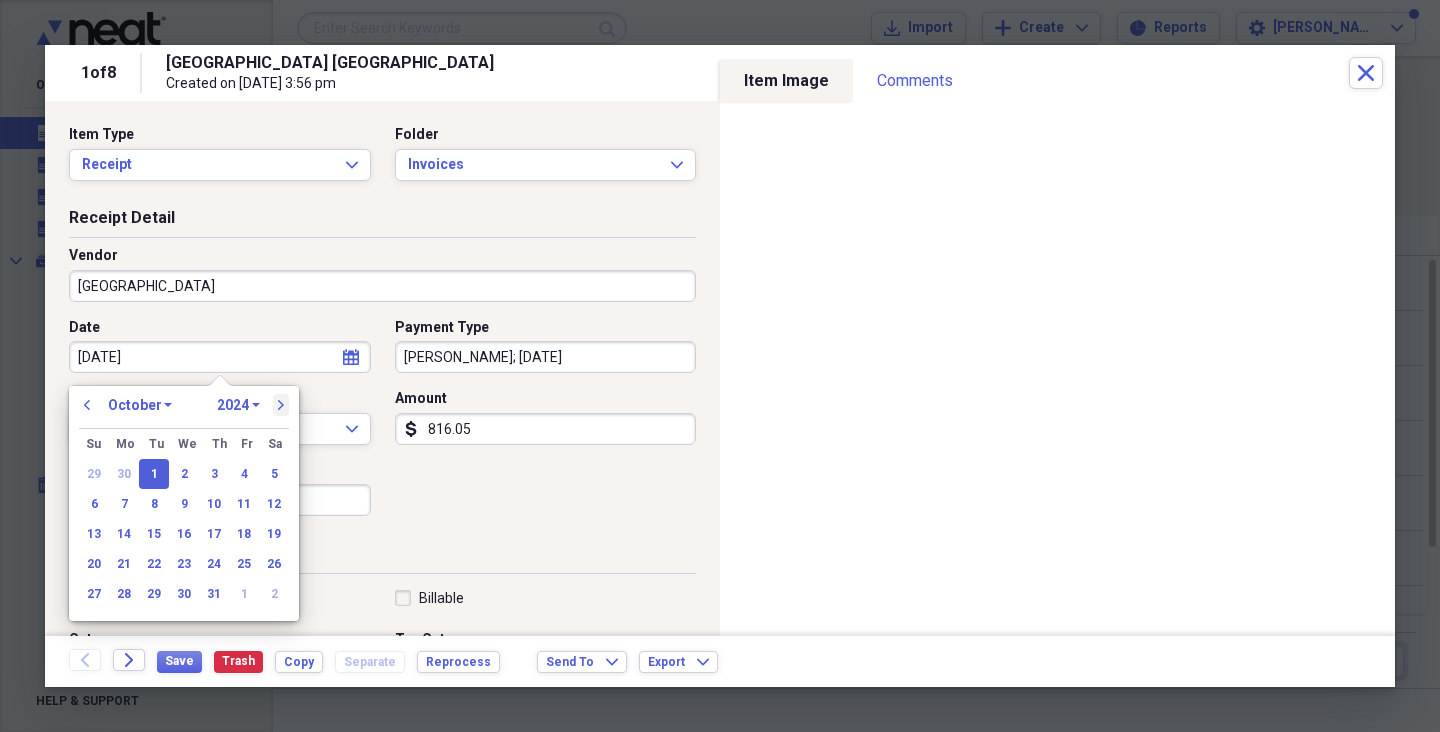 click on "next" at bounding box center (281, 405) 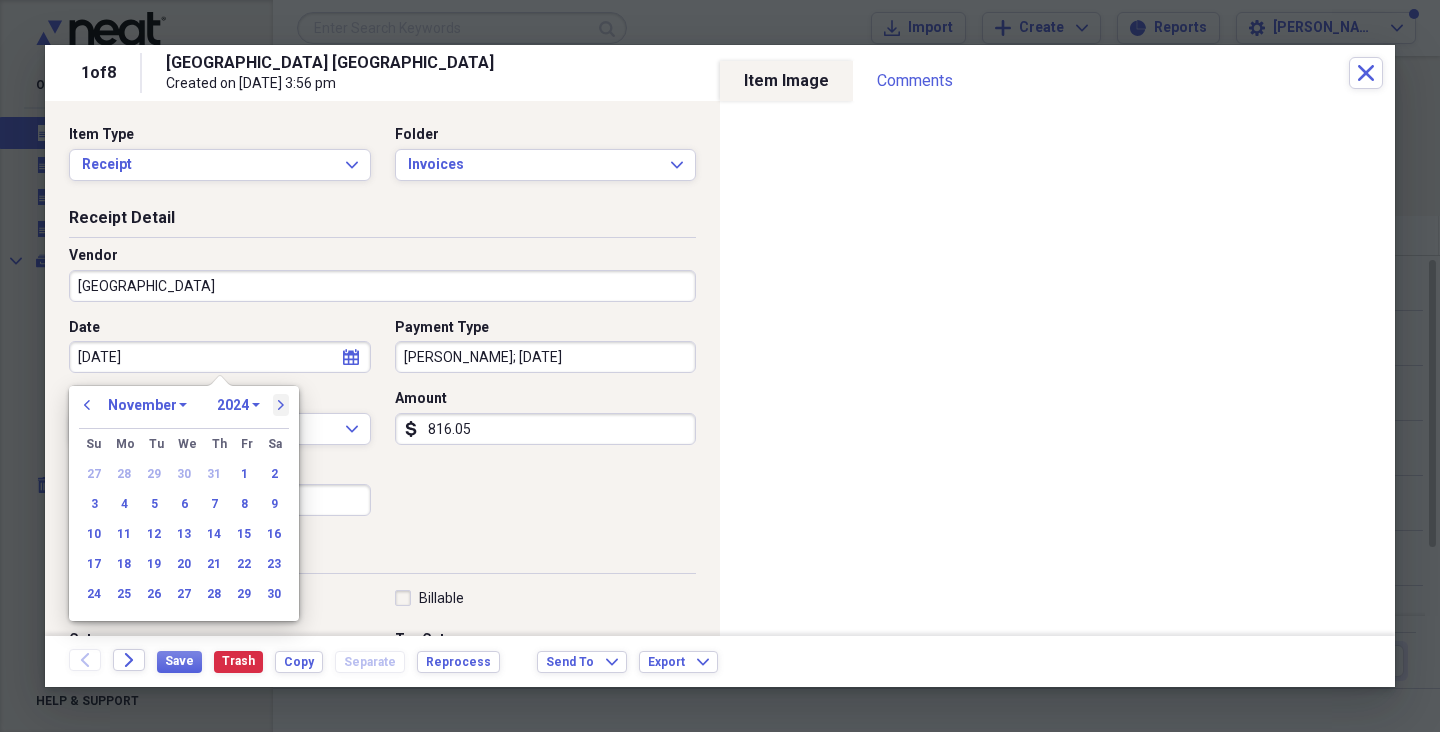 click on "next" at bounding box center (281, 405) 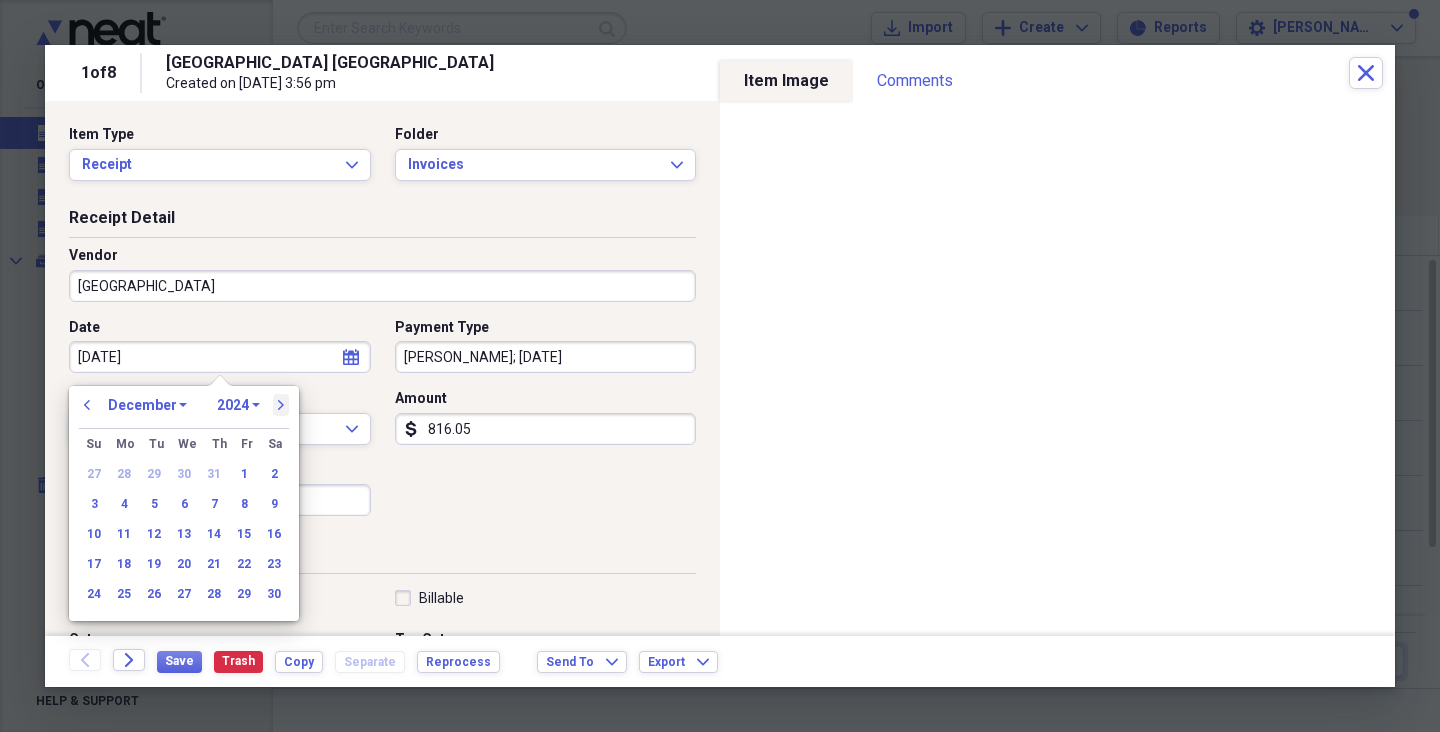 click on "next" at bounding box center [281, 405] 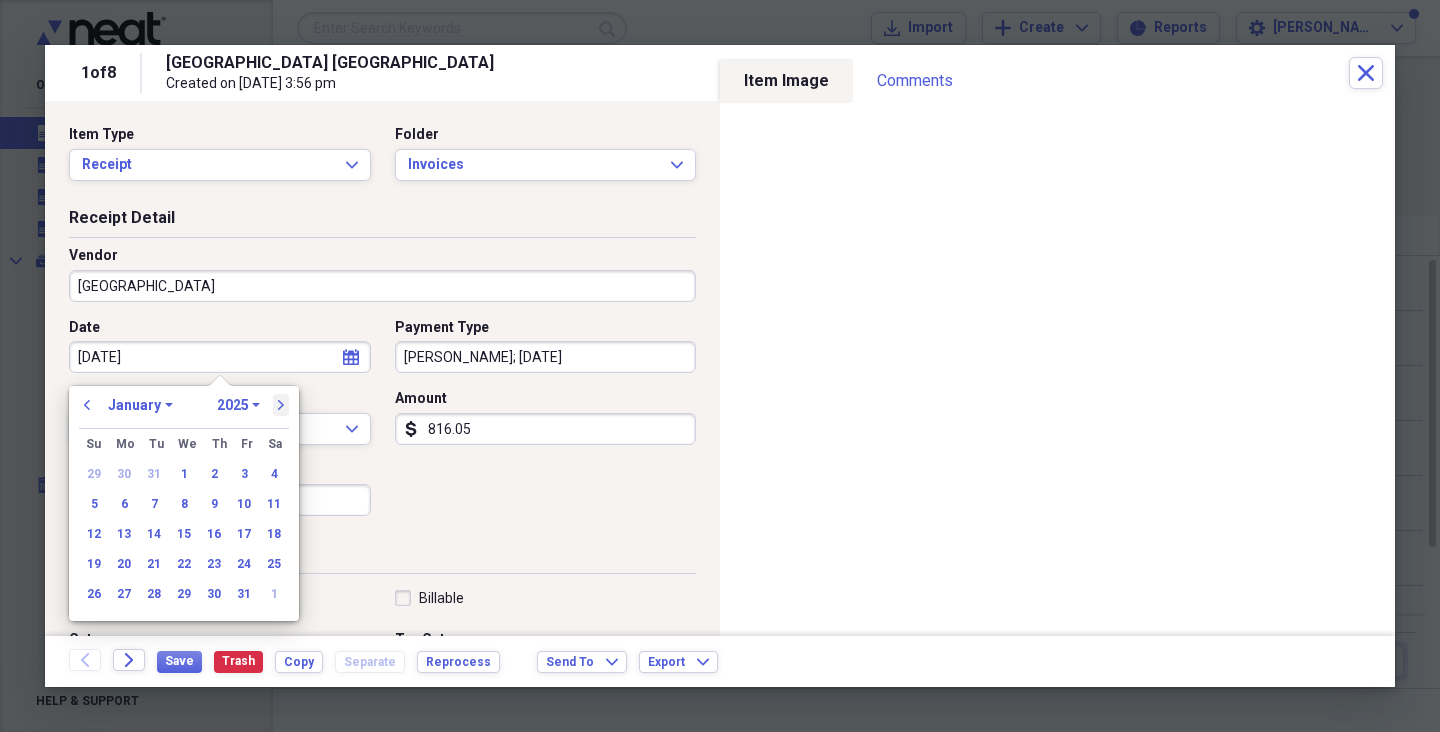 click on "next" at bounding box center (281, 405) 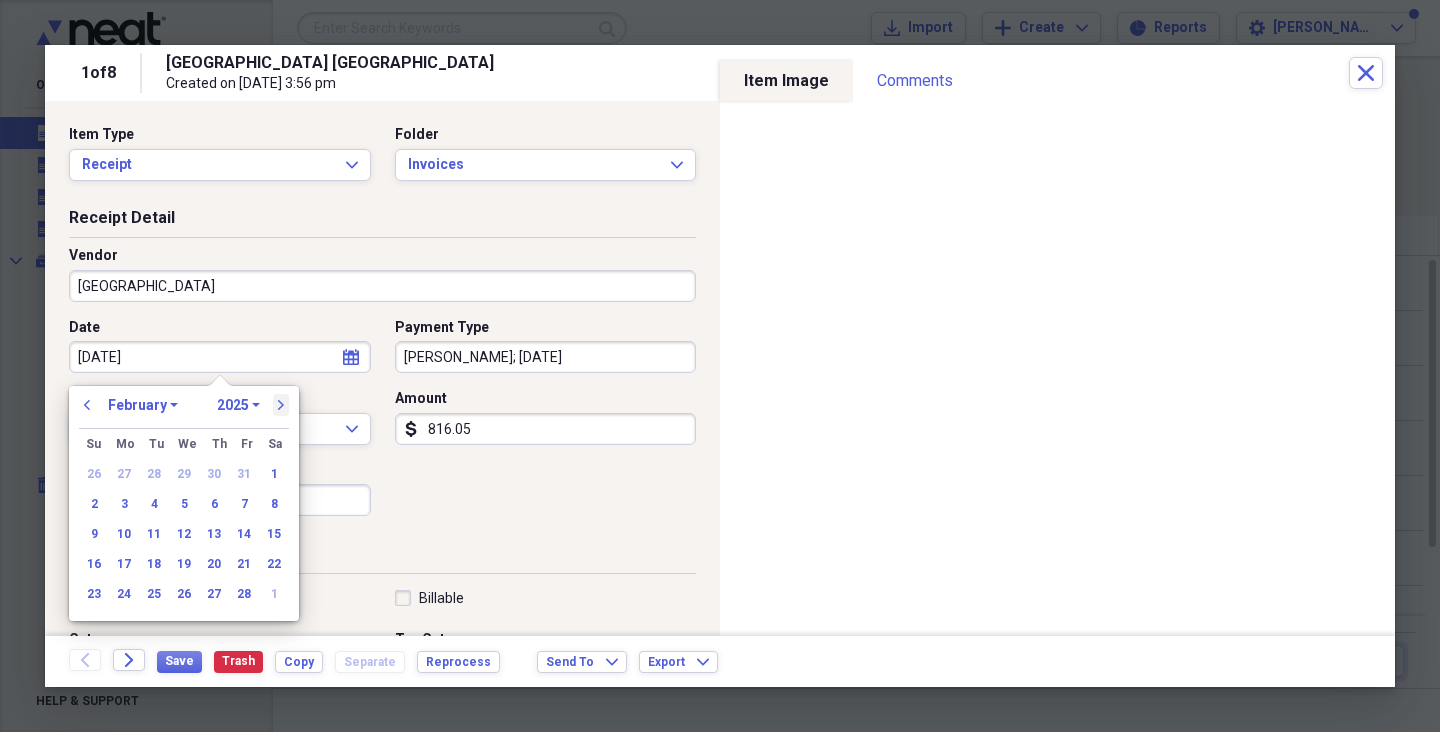 click on "next" at bounding box center (281, 405) 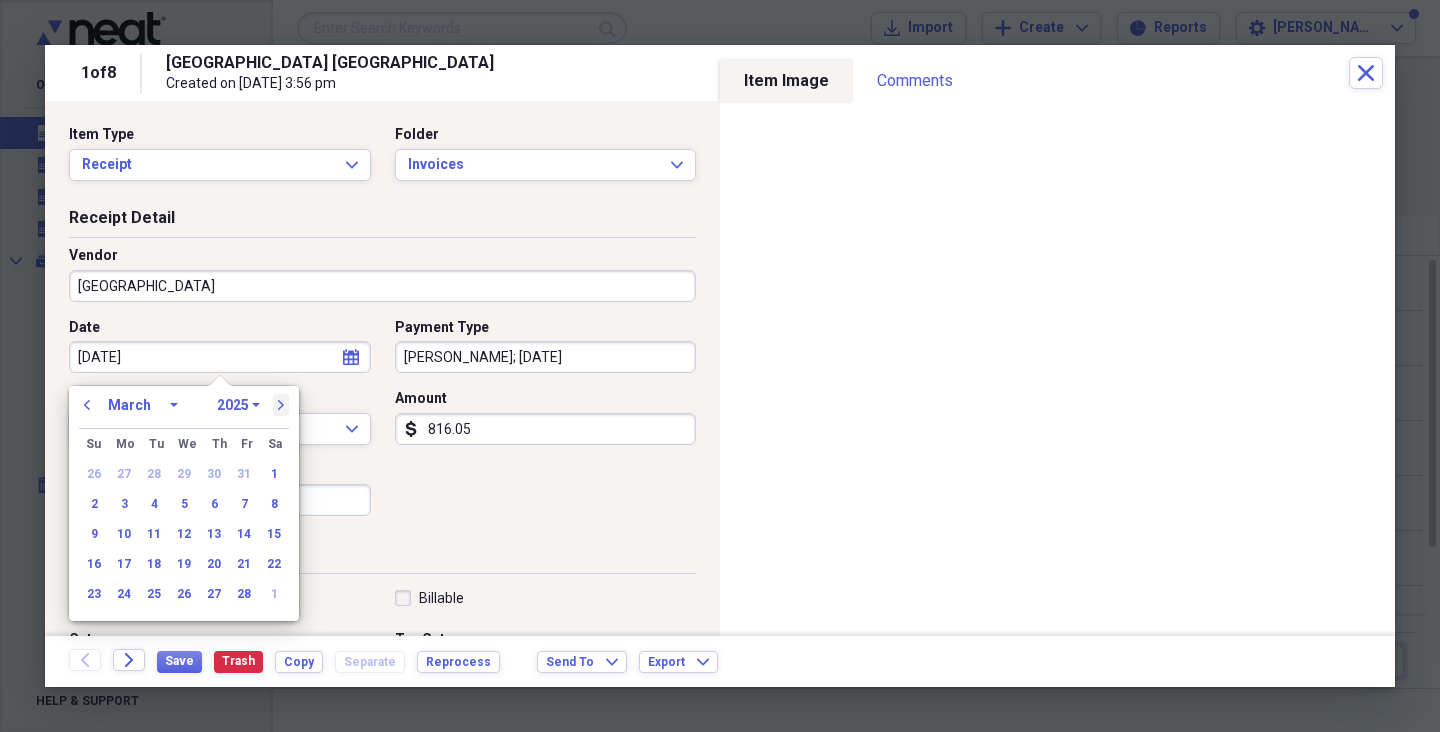 click on "next" at bounding box center (281, 405) 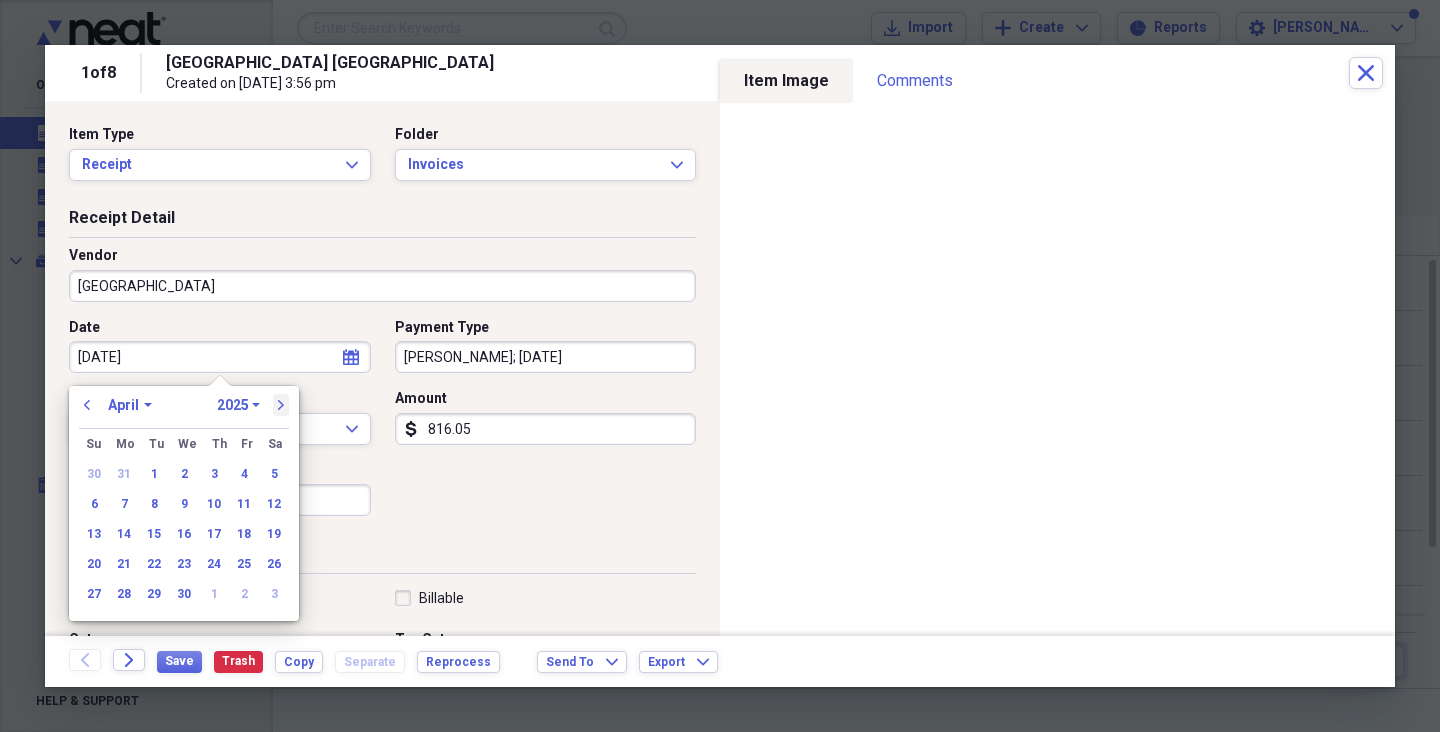 click on "next" at bounding box center (281, 405) 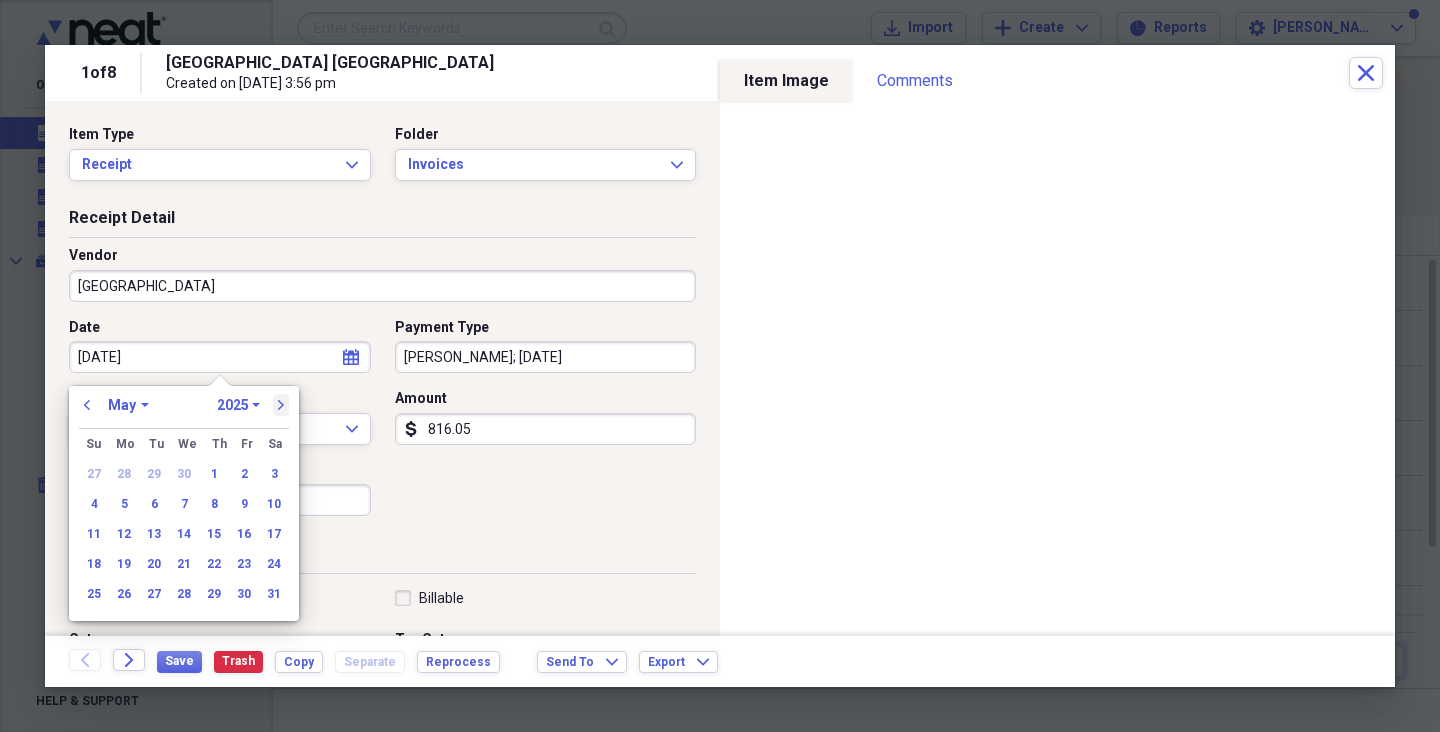 click on "next" at bounding box center (281, 405) 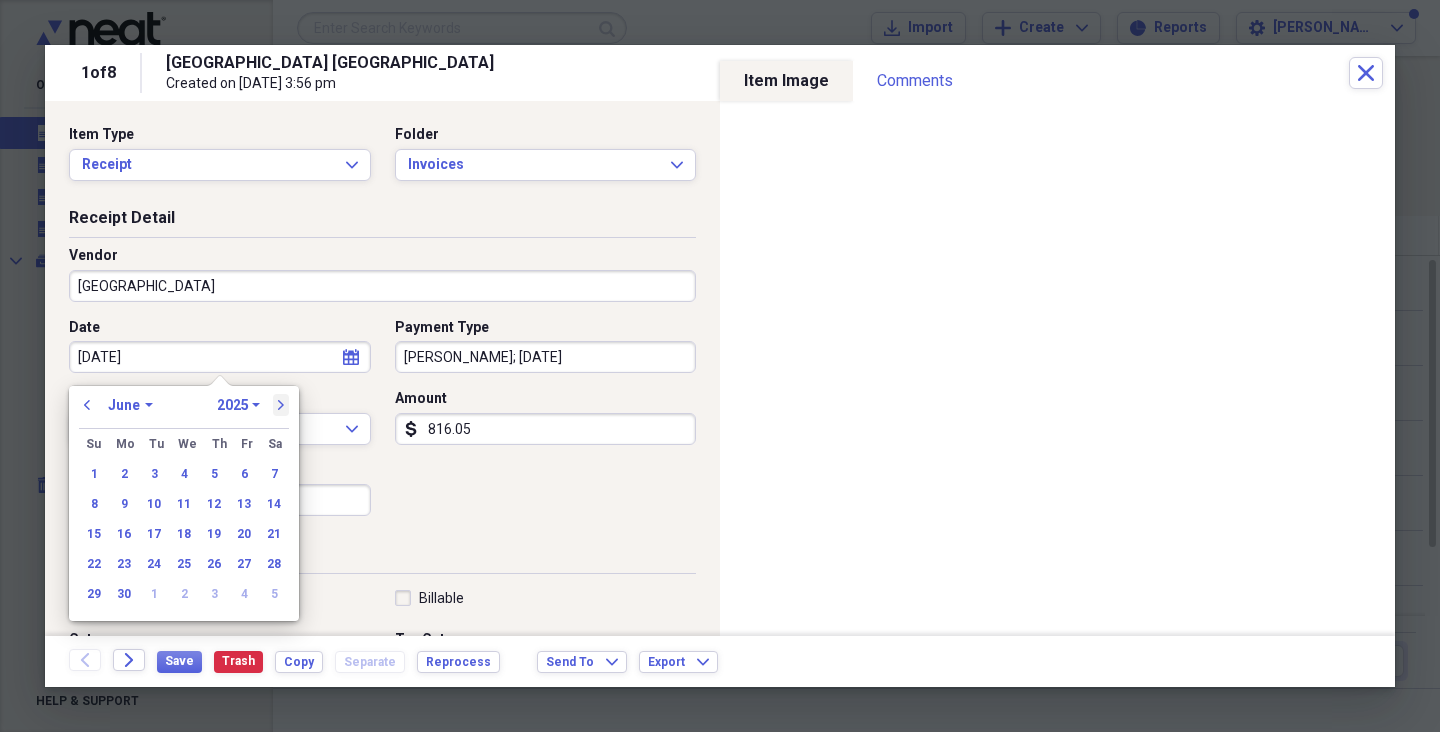 click on "next" at bounding box center [281, 405] 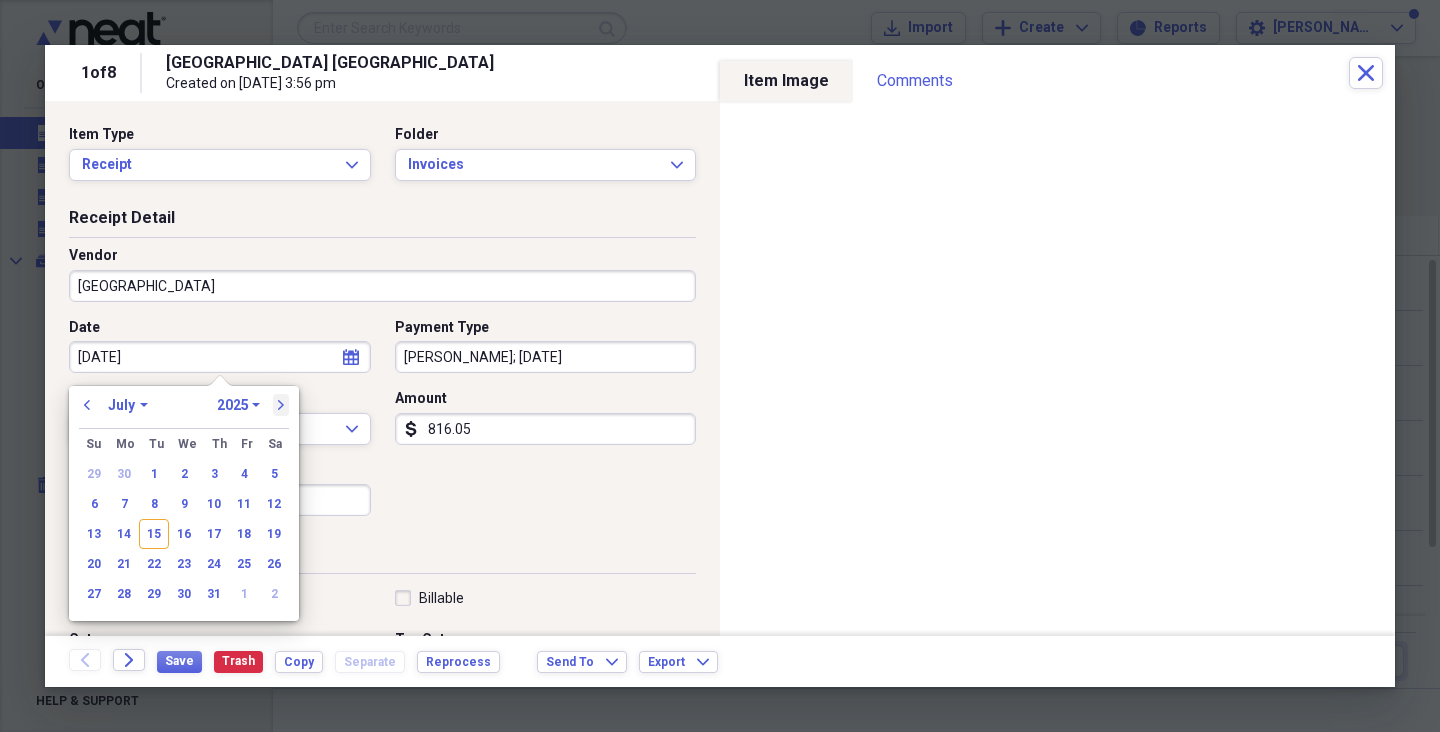 click on "next" at bounding box center [281, 405] 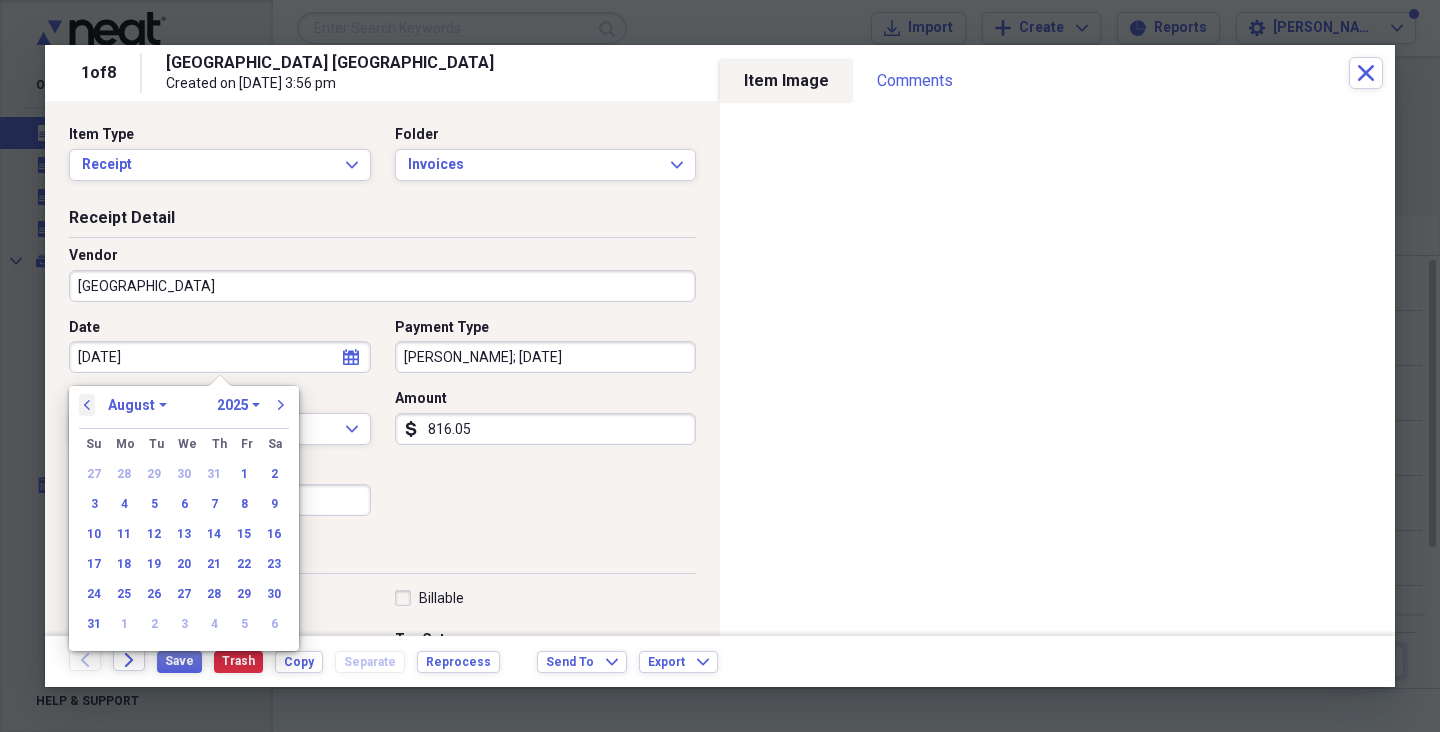 click on "previous" at bounding box center (87, 405) 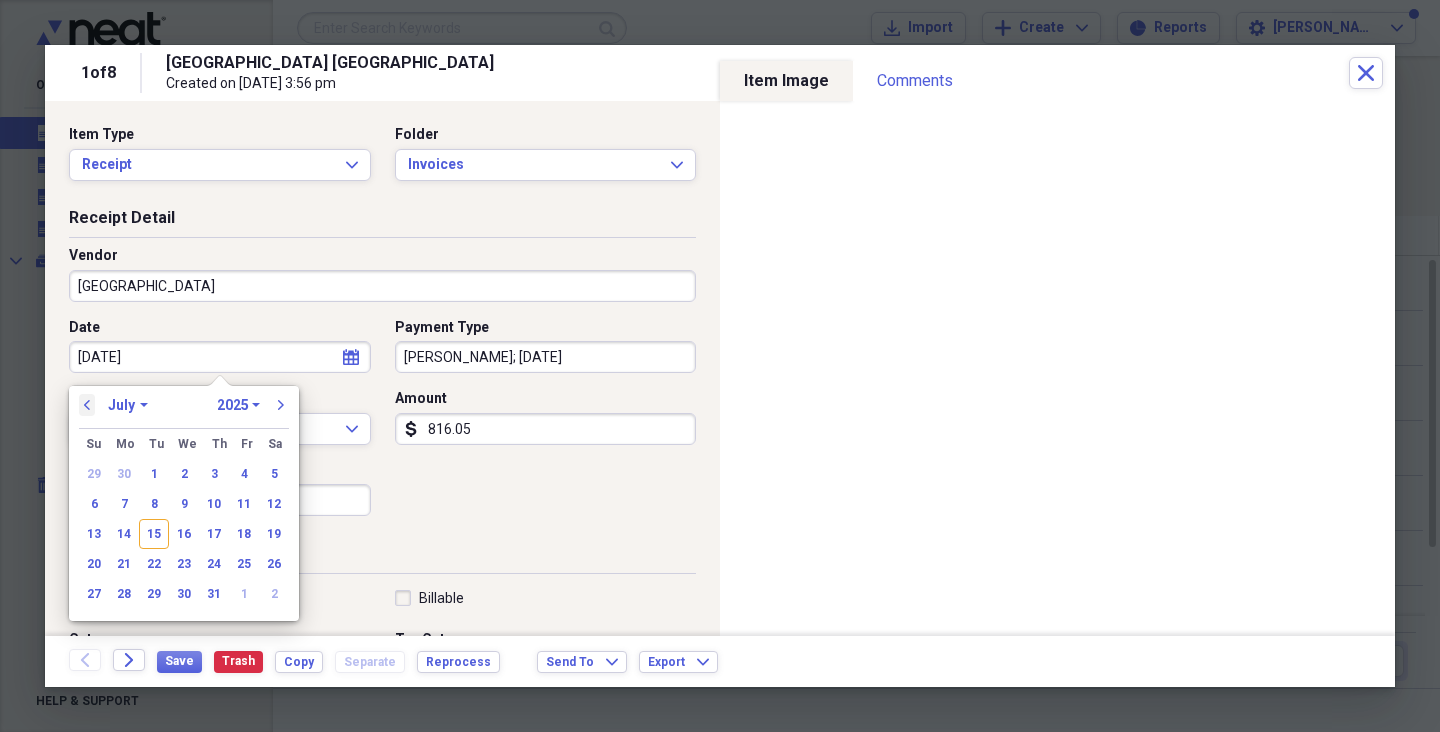 click on "previous" at bounding box center [87, 405] 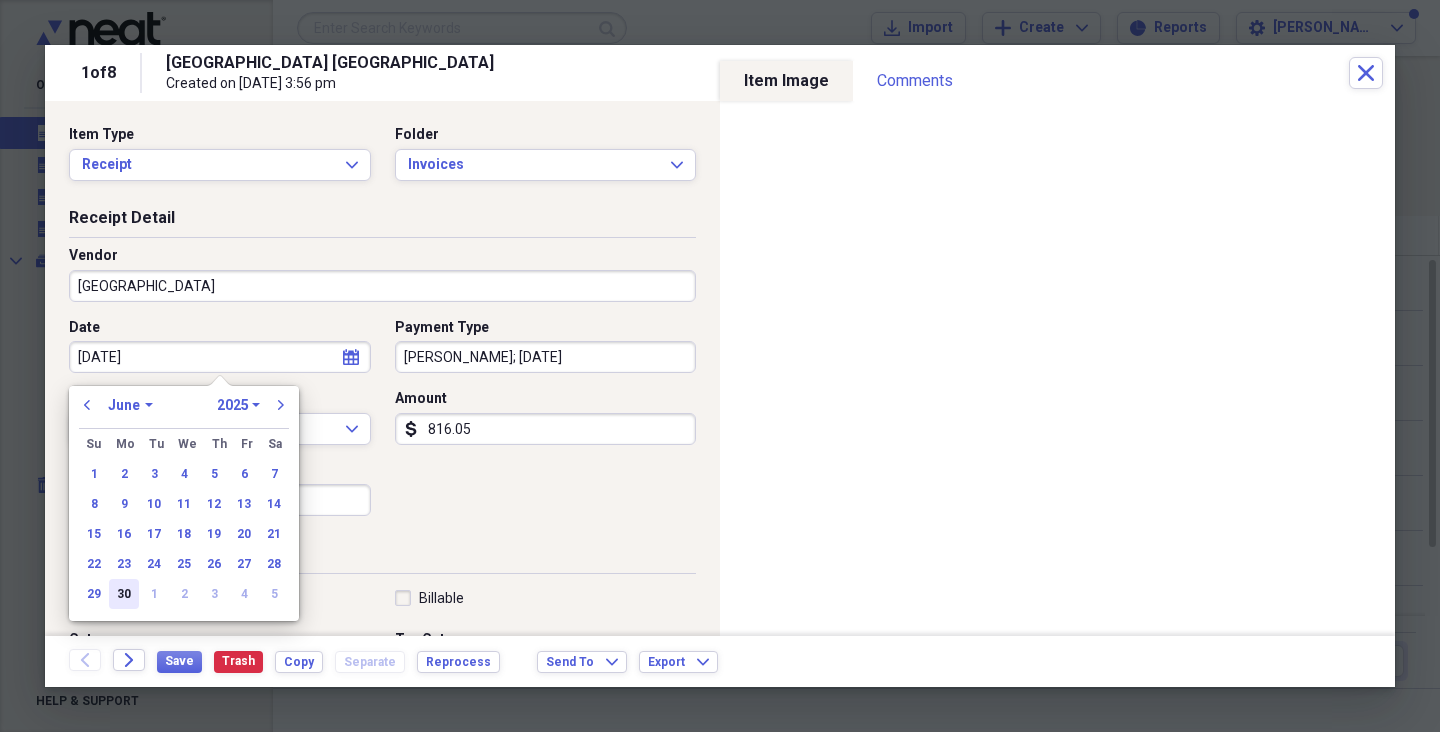 click on "30" at bounding box center [124, 594] 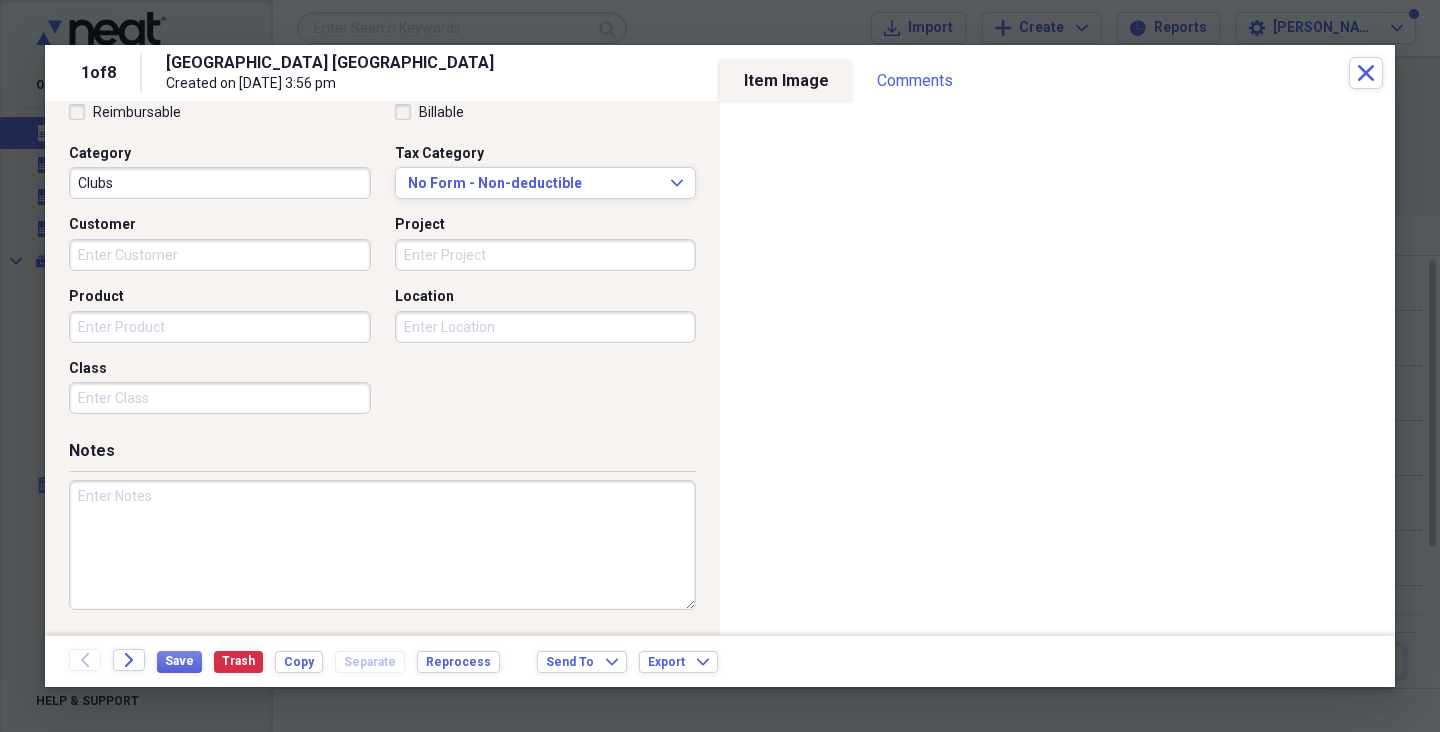 scroll, scrollTop: 479, scrollLeft: 0, axis: vertical 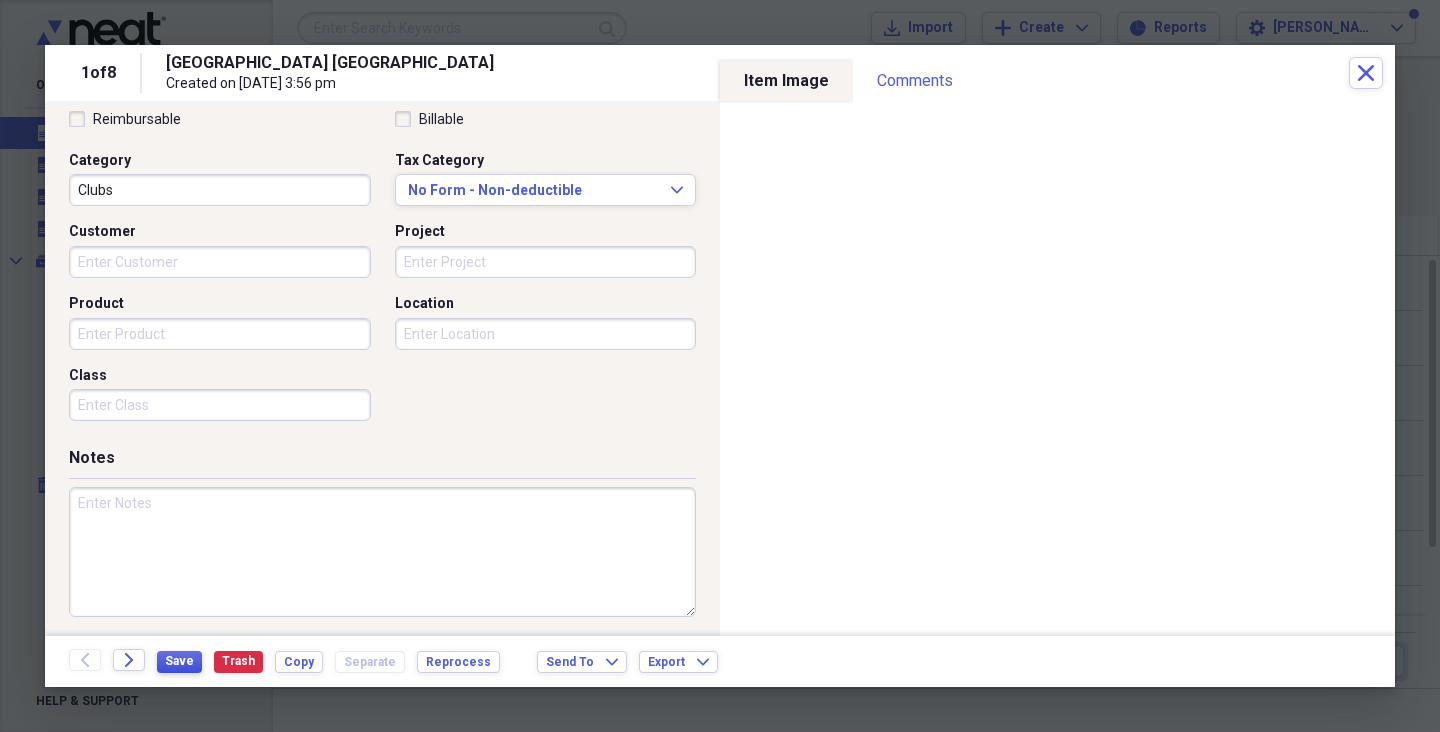 click on "Save" at bounding box center (179, 661) 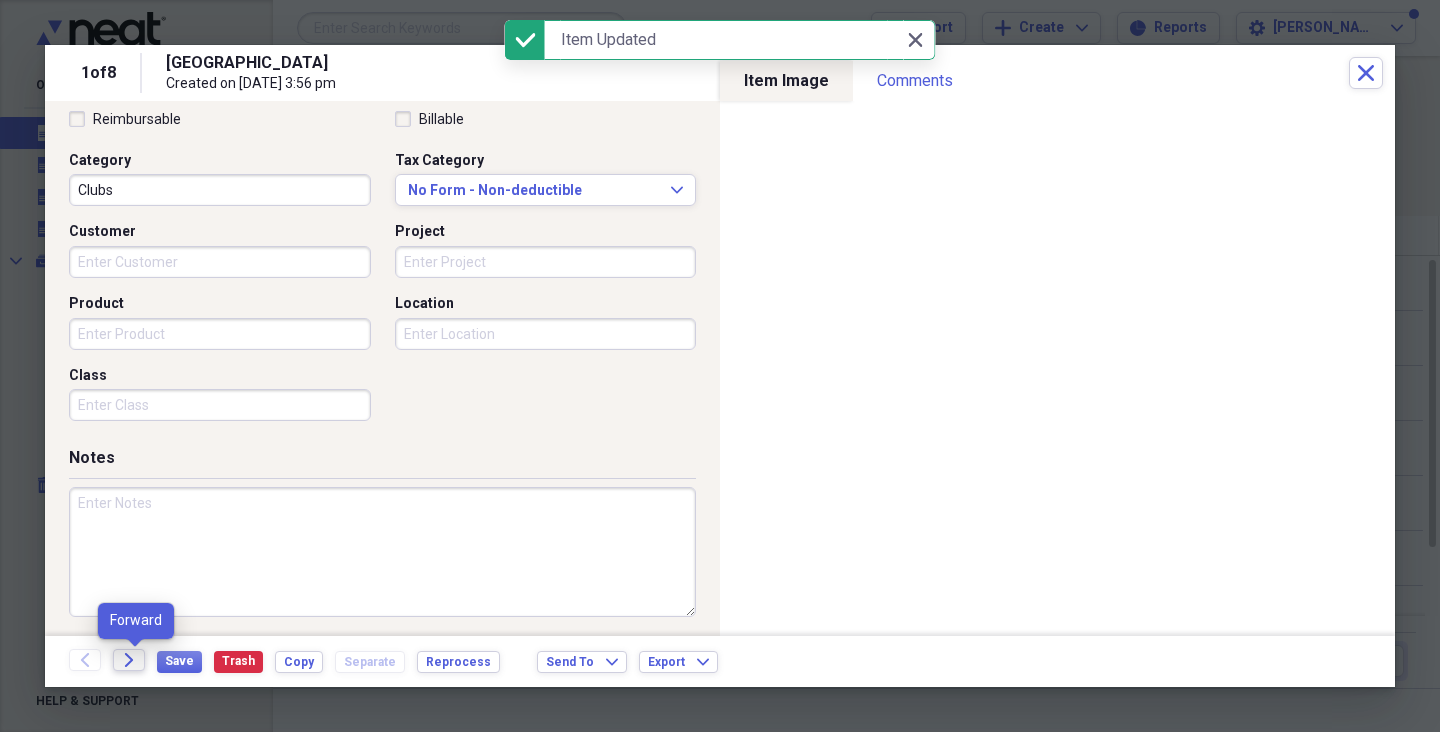 click on "Forward" at bounding box center (129, 660) 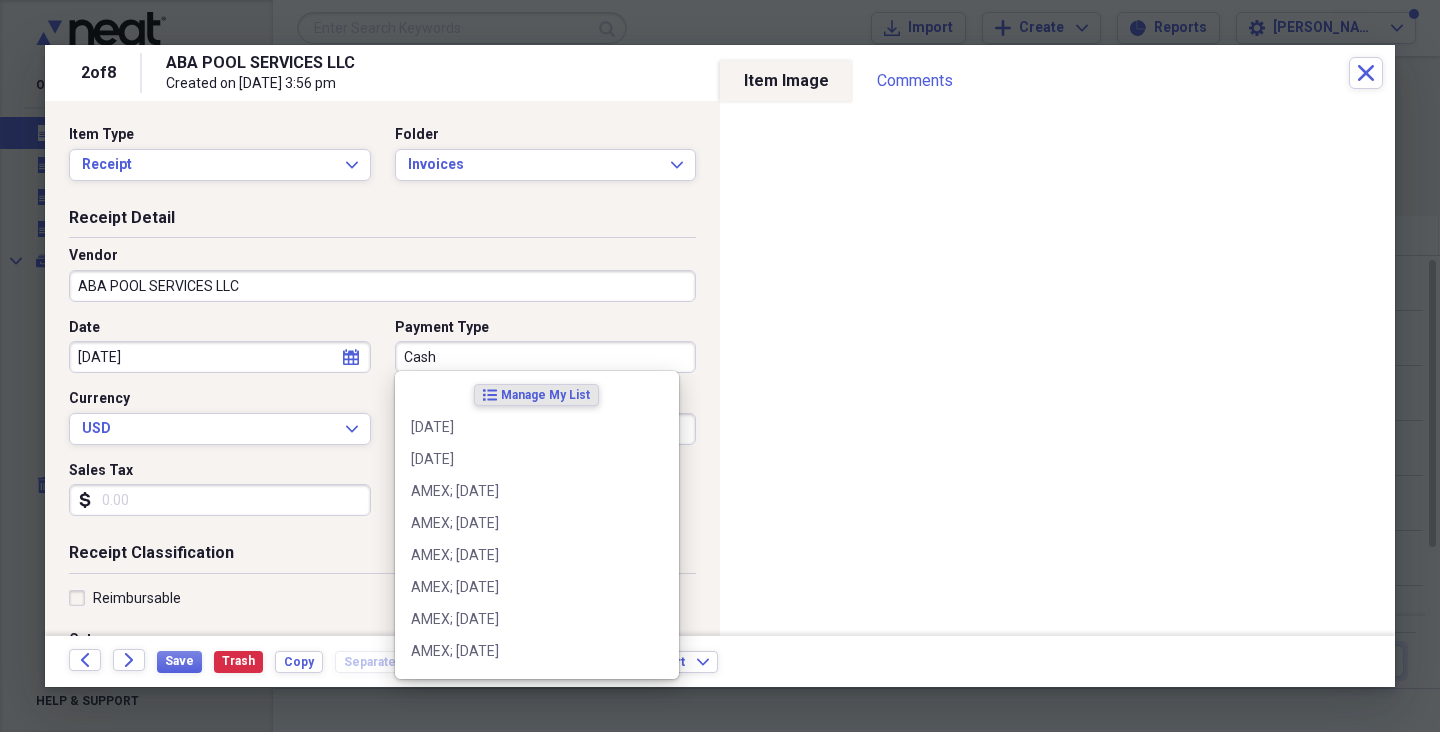 click on "Cash" at bounding box center (546, 357) 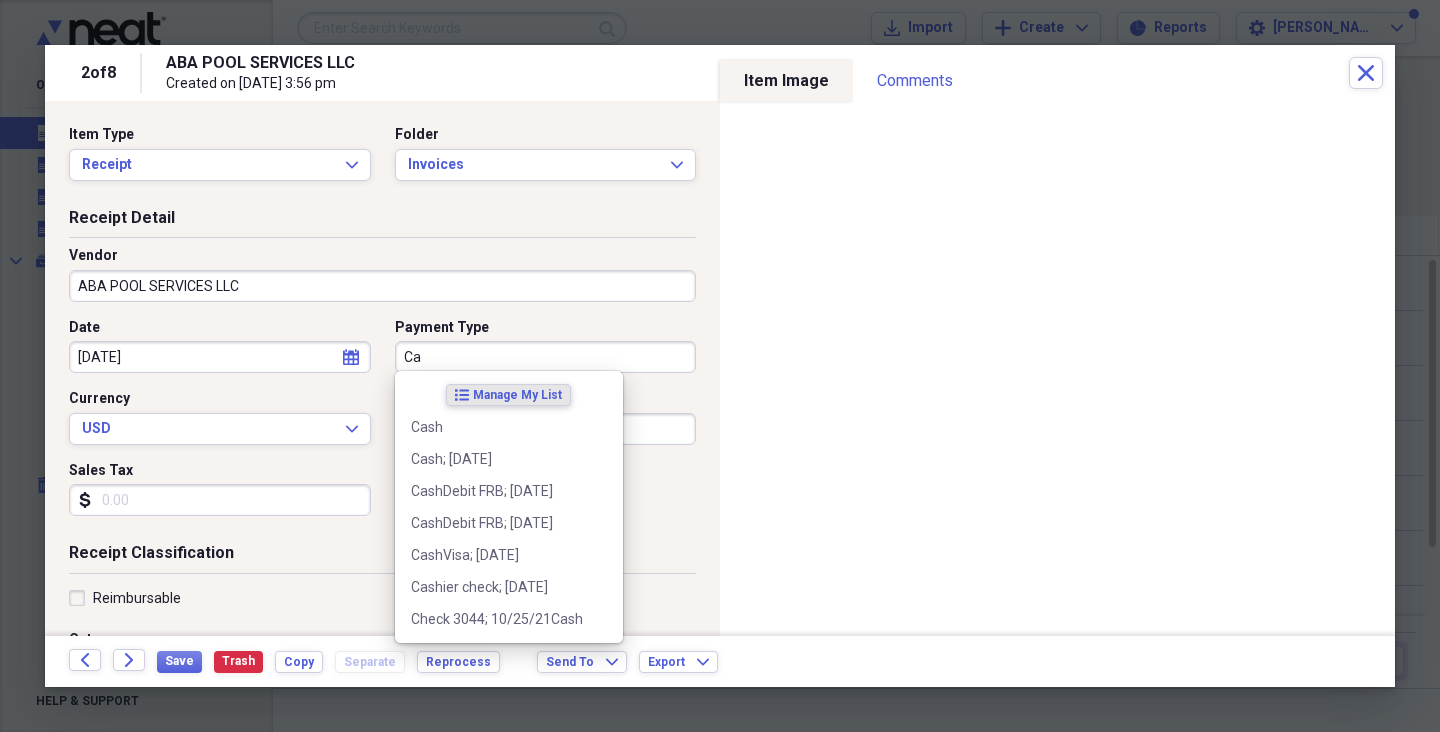 type on "C" 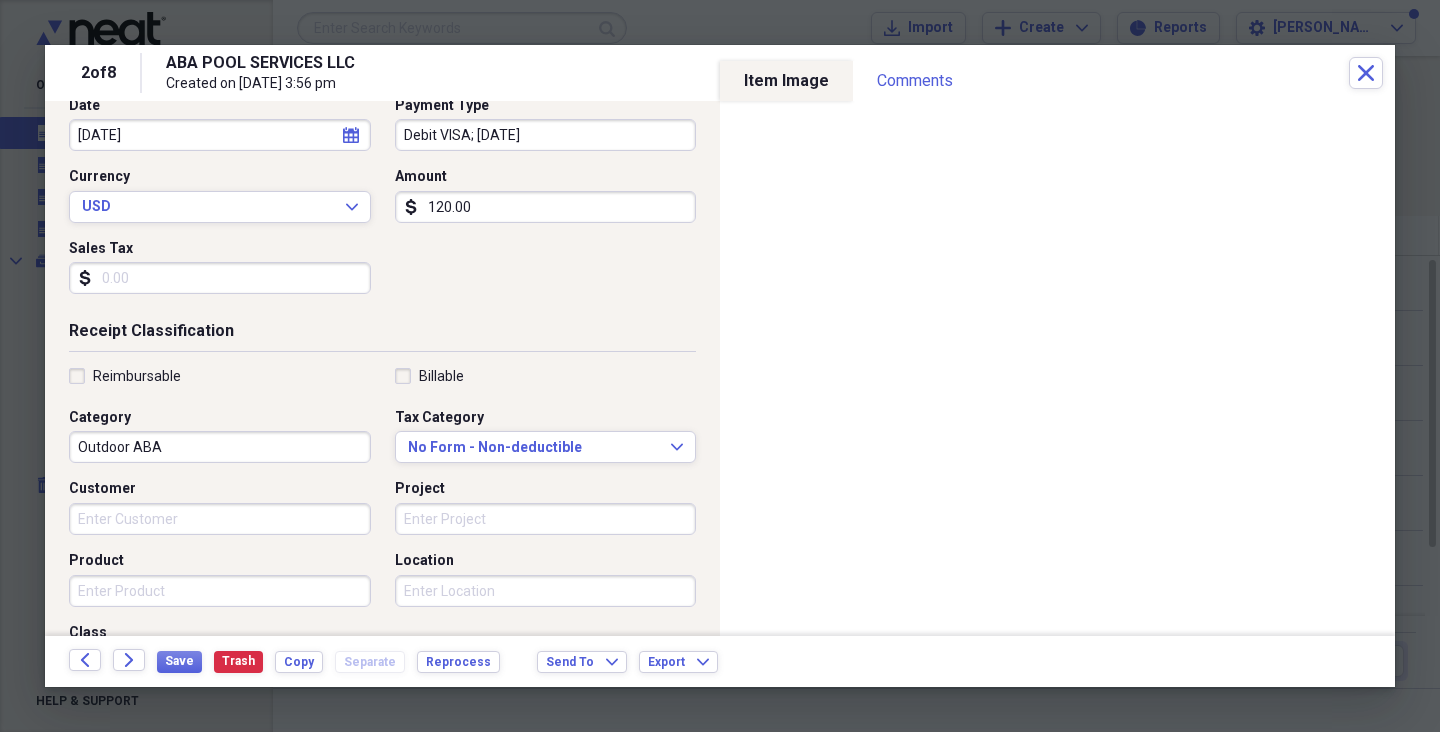 scroll, scrollTop: 250, scrollLeft: 0, axis: vertical 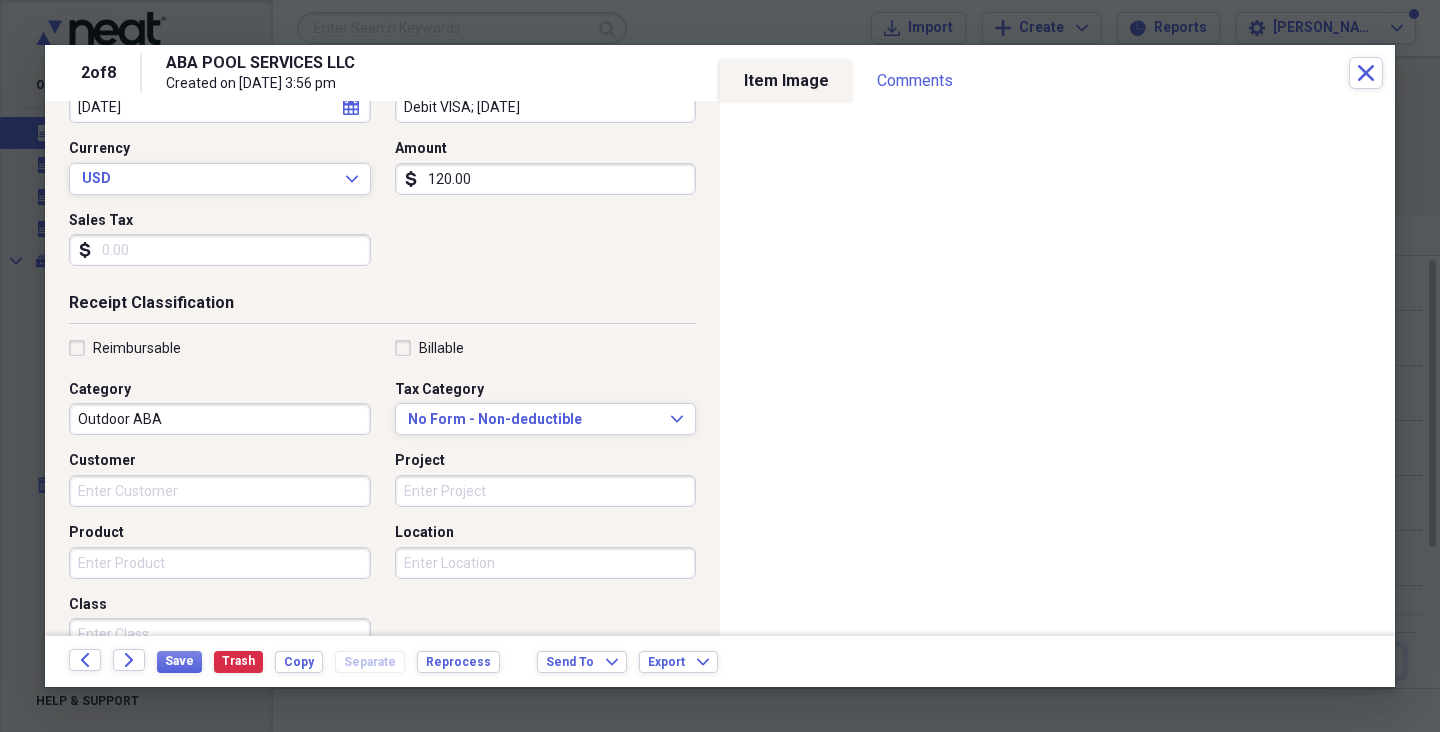 type on "Debit VISA; [DATE]" 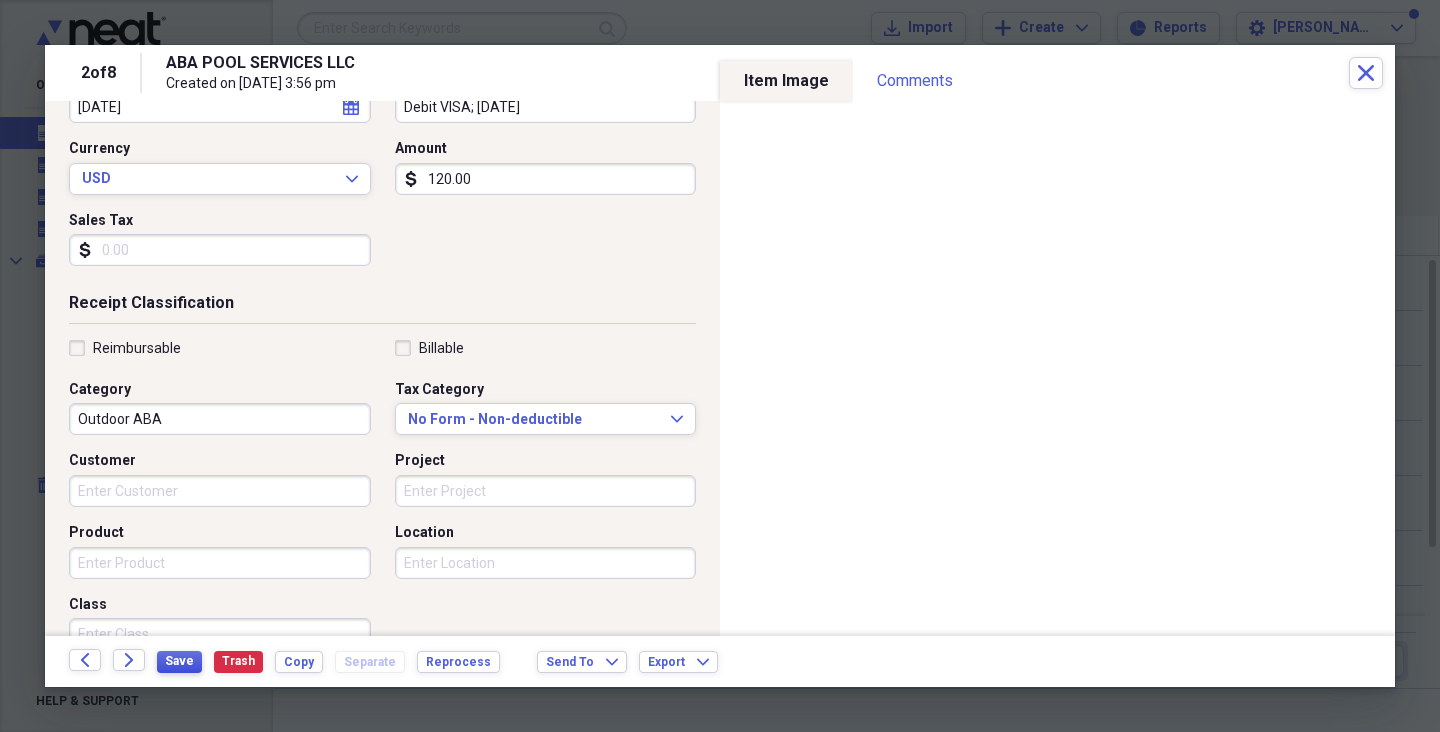 click on "Save" at bounding box center [179, 661] 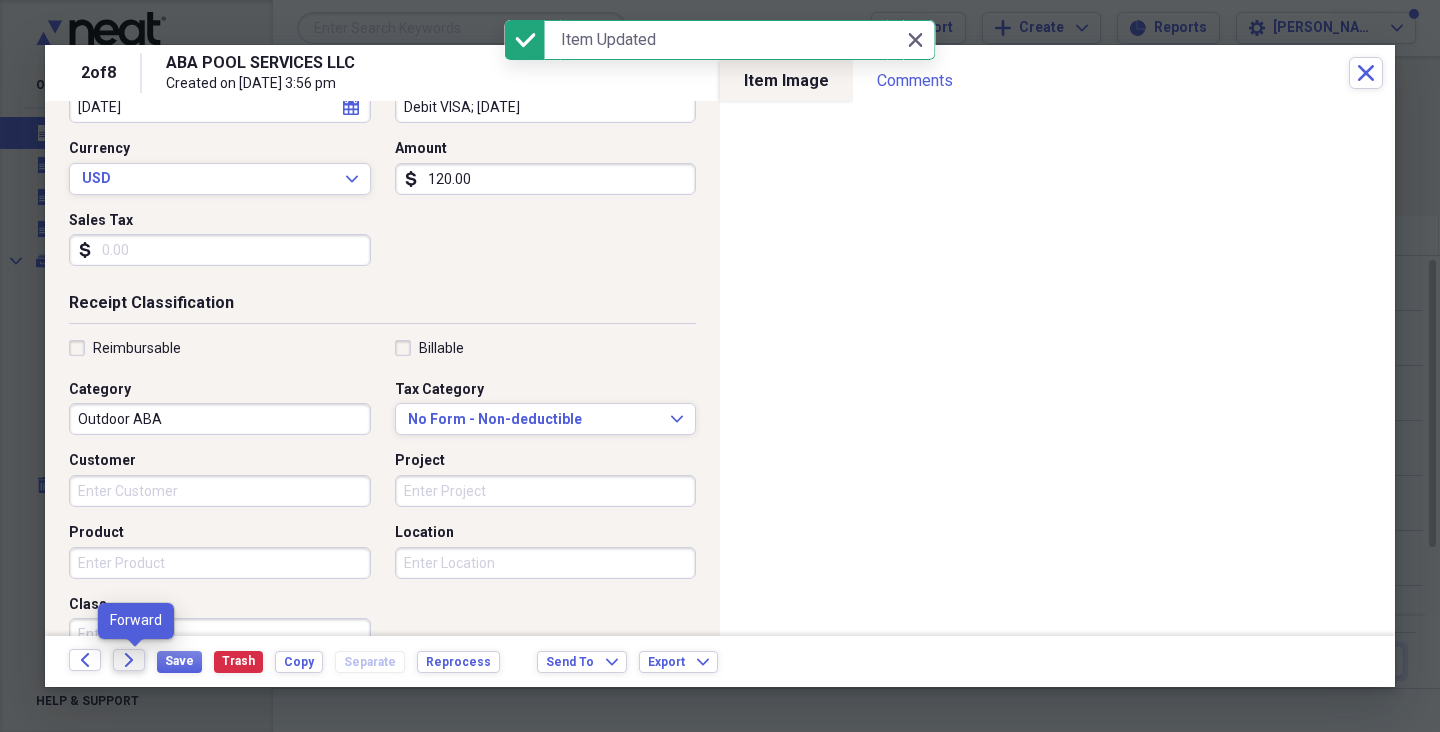 click on "Forward" 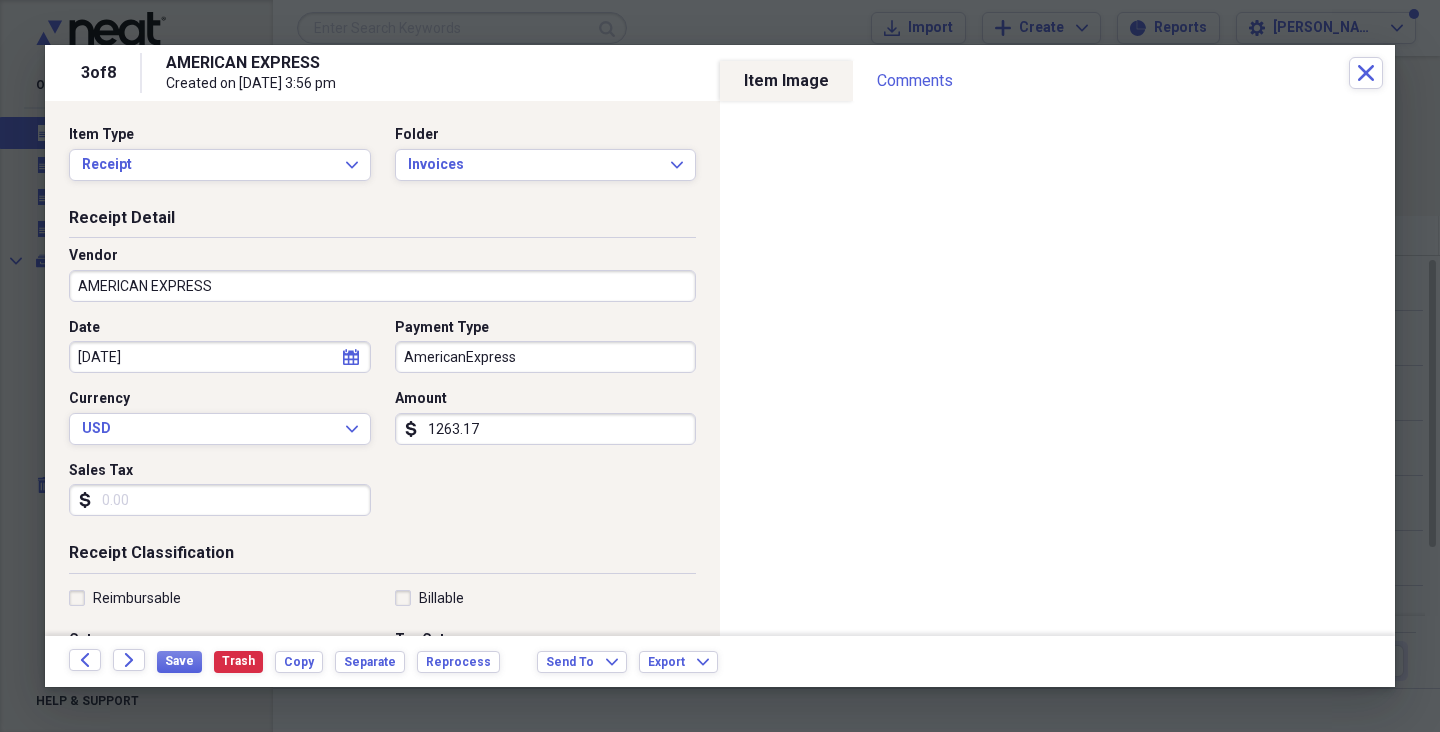drag, startPoint x: 481, startPoint y: 425, endPoint x: 409, endPoint y: 421, distance: 72.11102 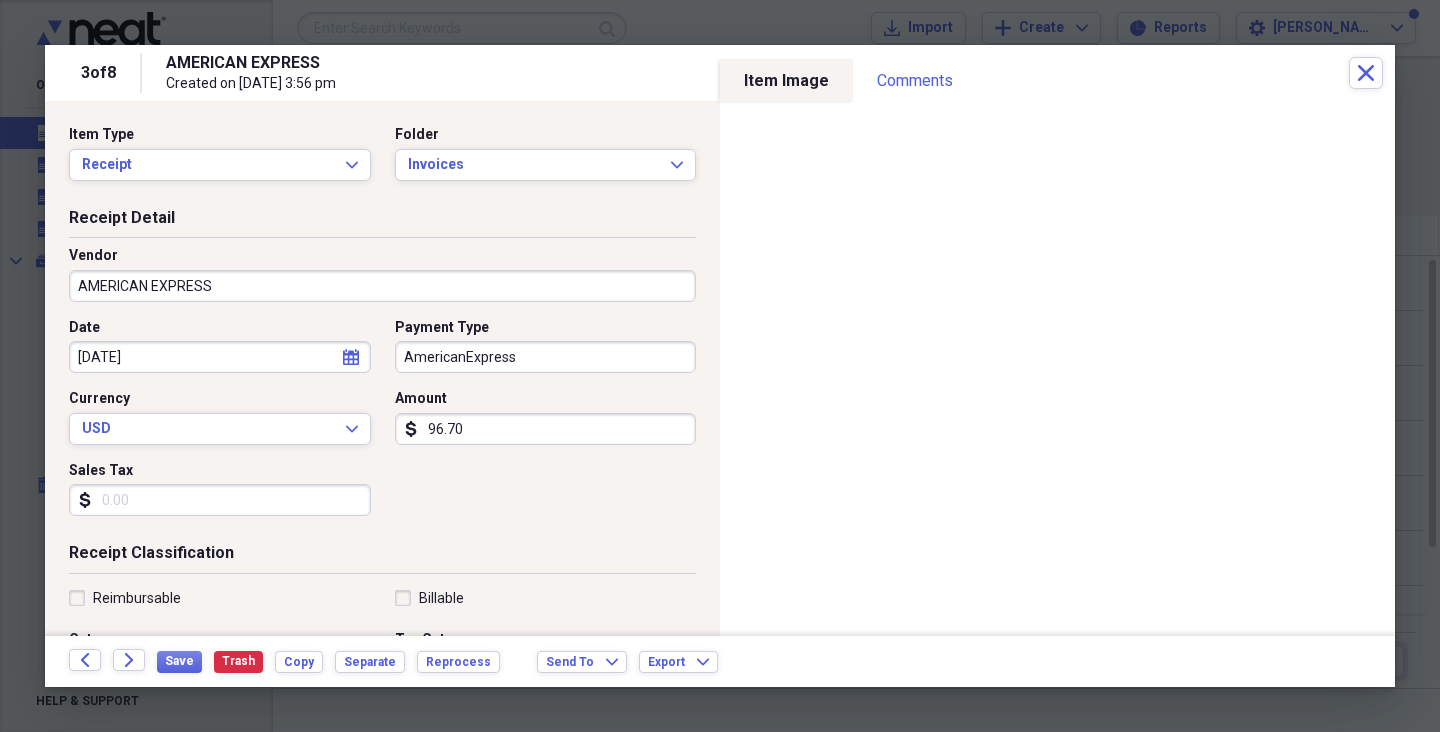 type on "967.07" 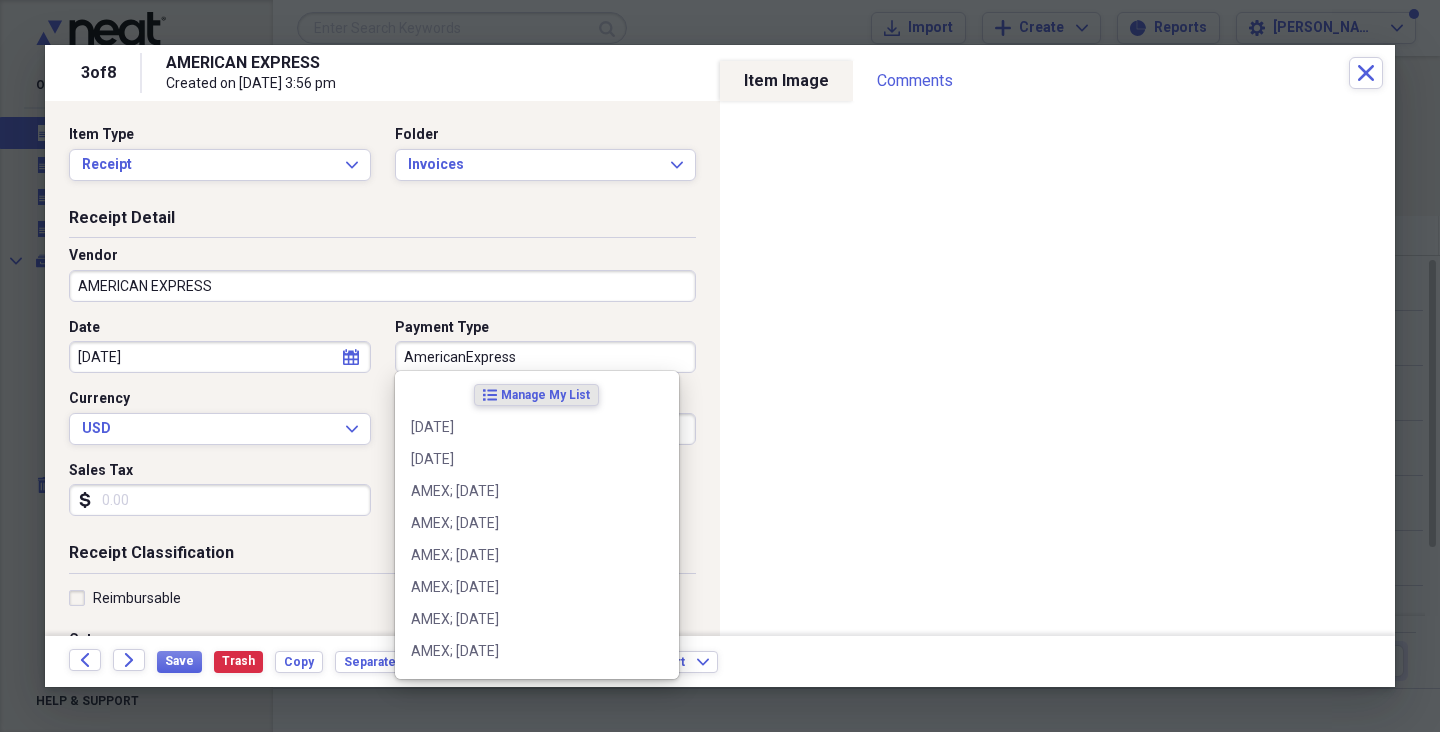 drag, startPoint x: 497, startPoint y: 353, endPoint x: 414, endPoint y: 355, distance: 83.02409 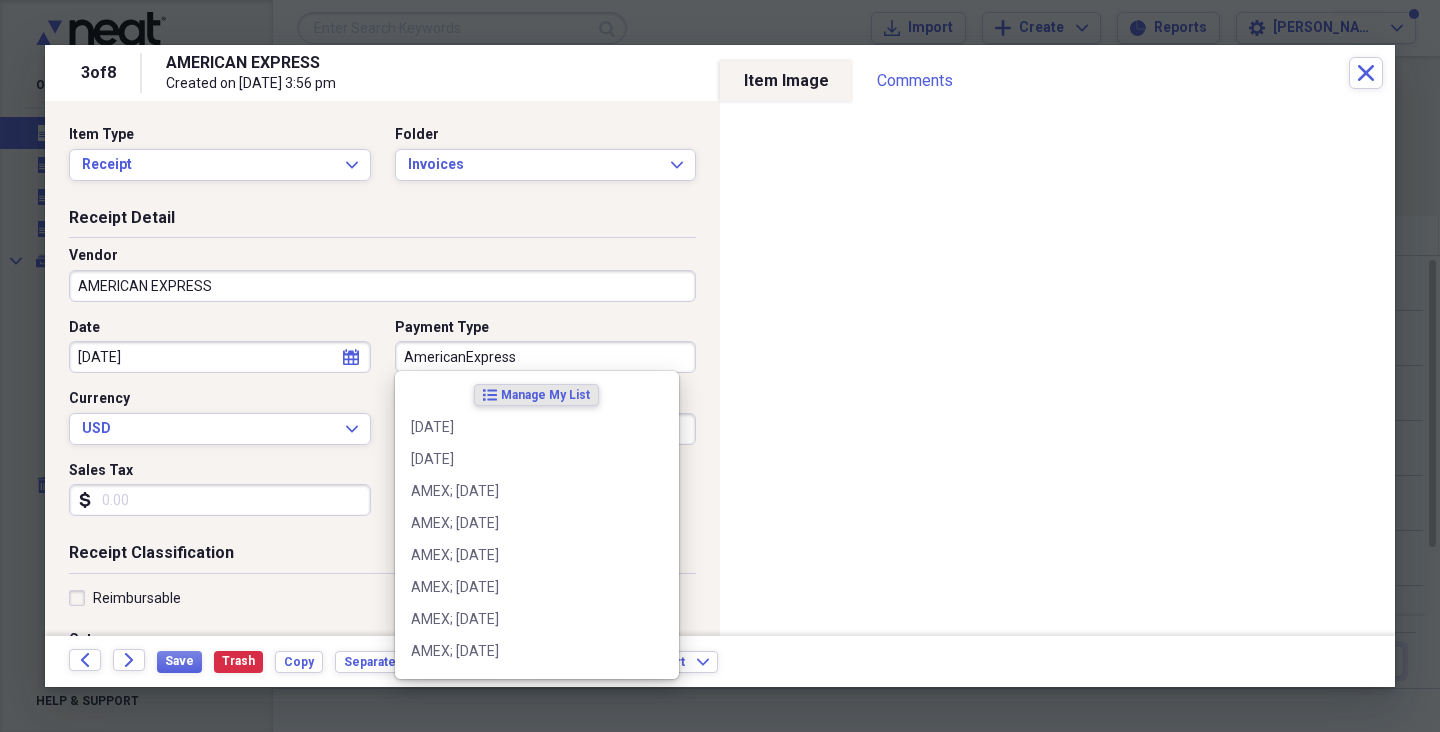click on "AmericanExpress" at bounding box center (546, 357) 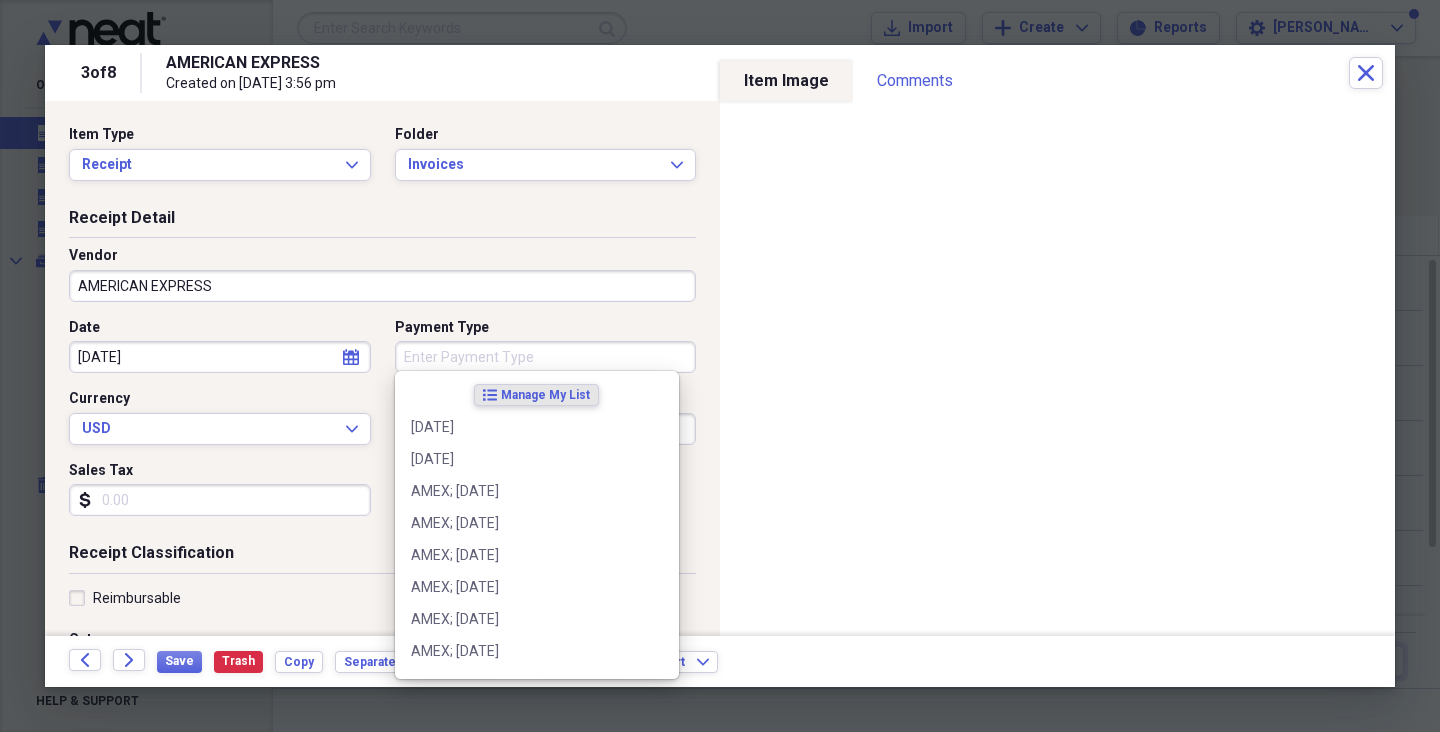 type on "D" 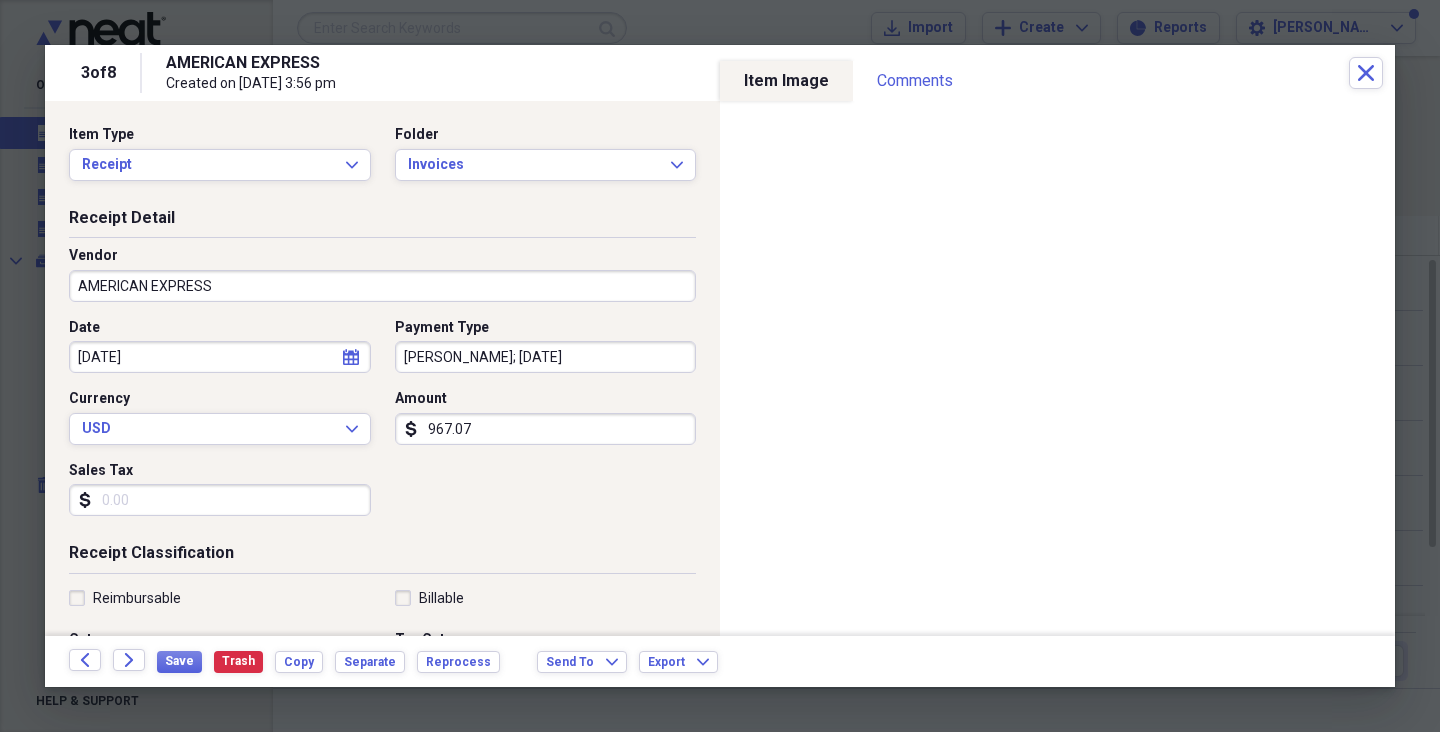 type on "[PERSON_NAME]; [DATE]" 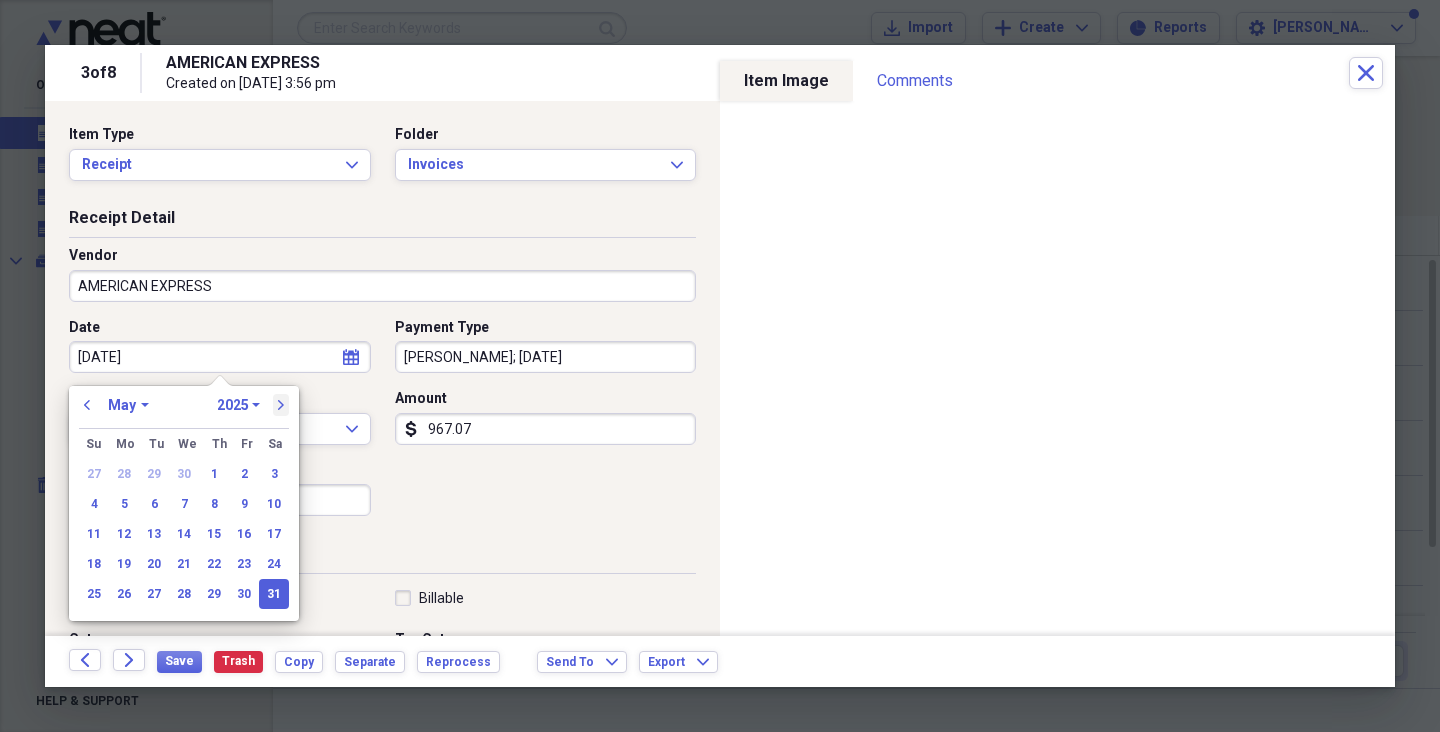 click on "next" at bounding box center [281, 405] 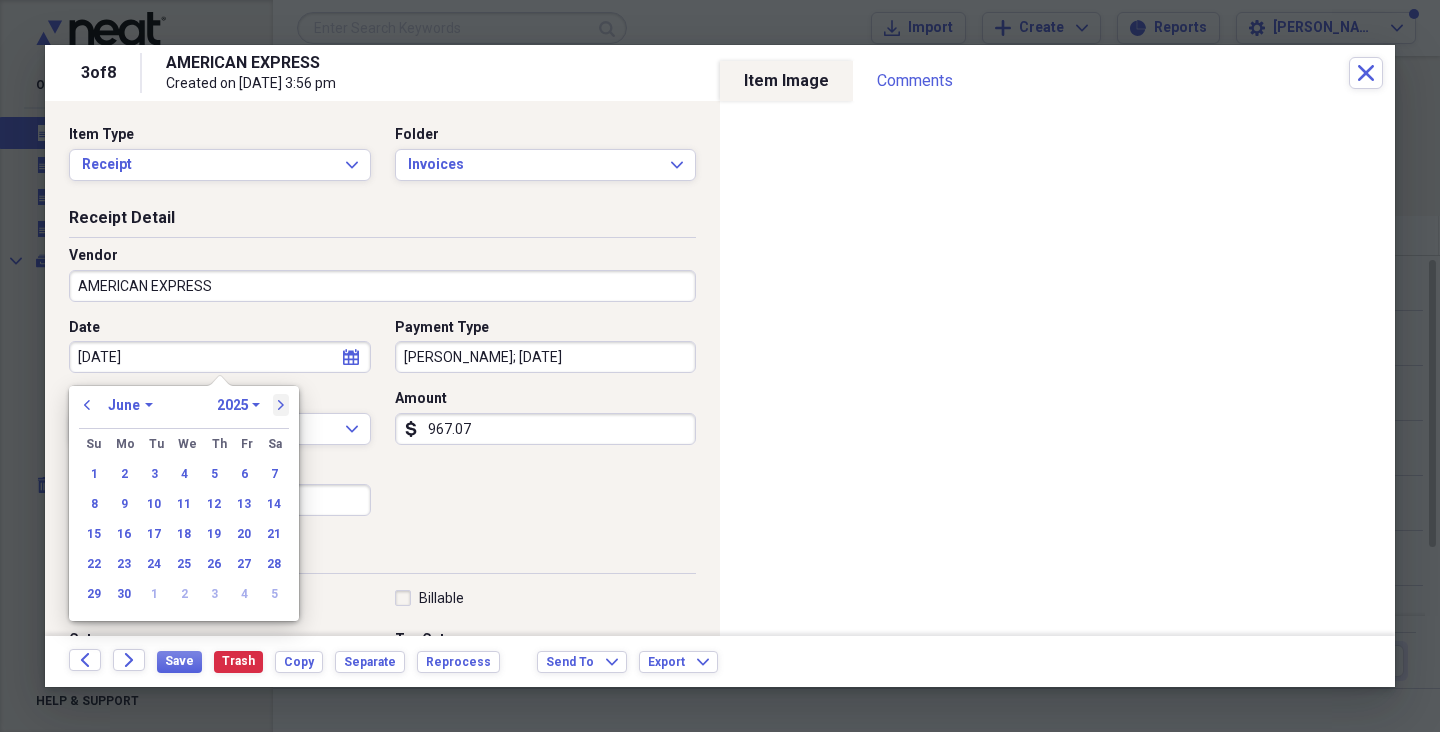 click on "next" at bounding box center (281, 405) 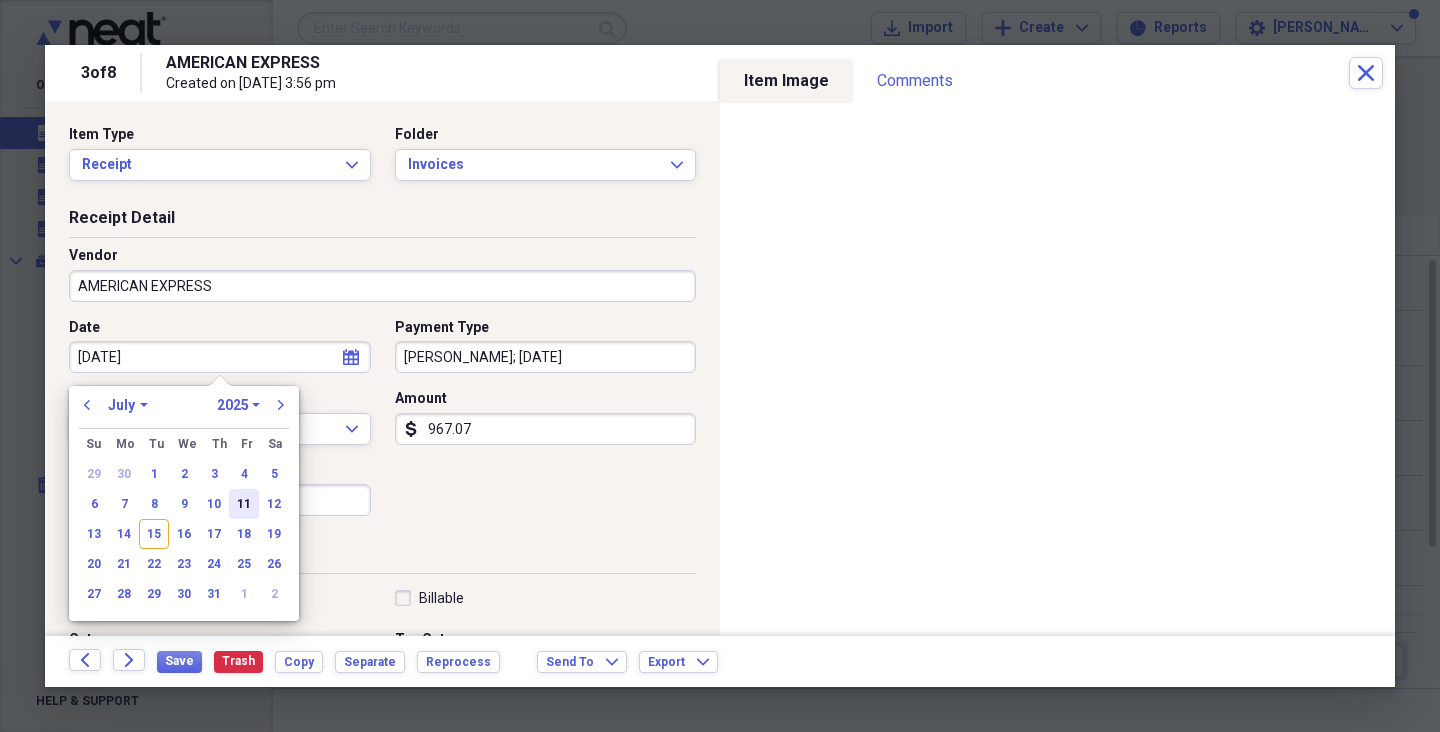 click on "11" at bounding box center [244, 504] 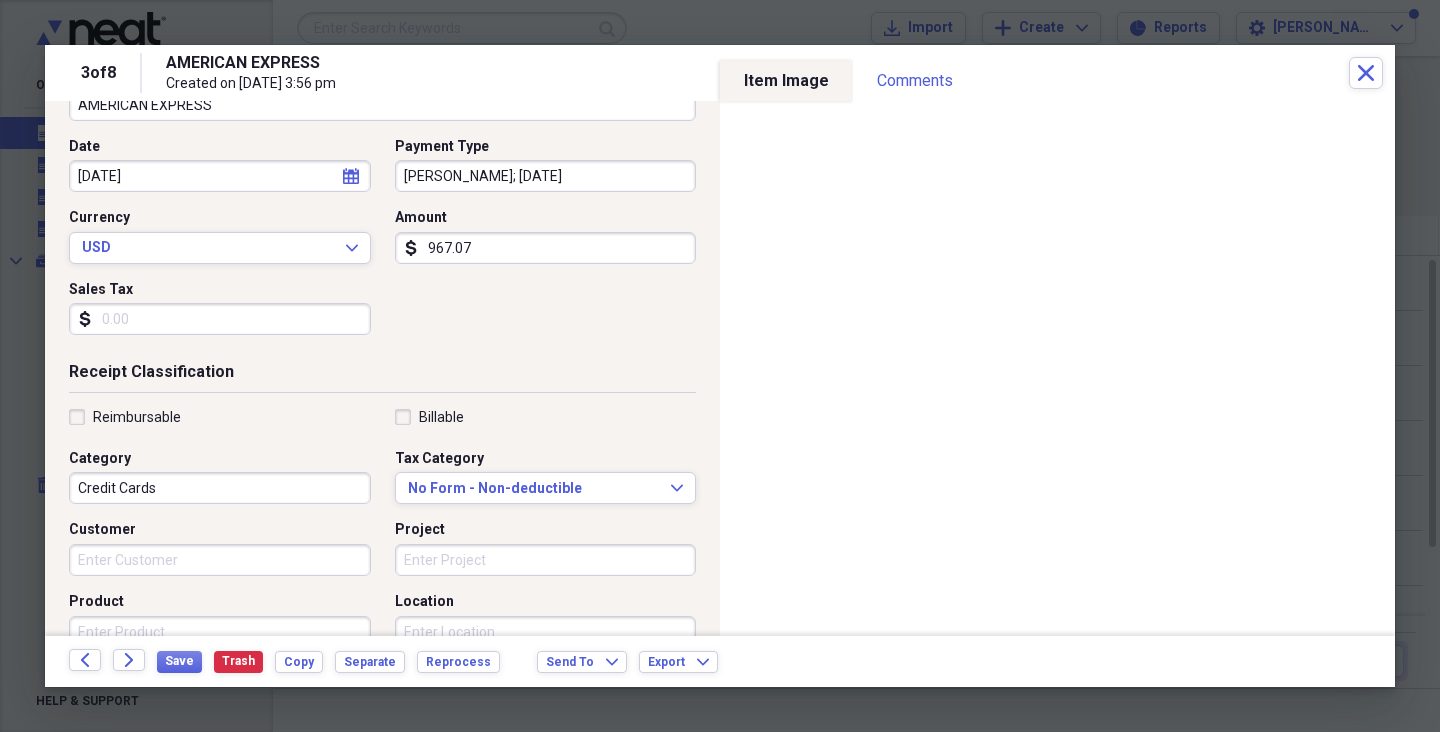 scroll, scrollTop: 199, scrollLeft: 0, axis: vertical 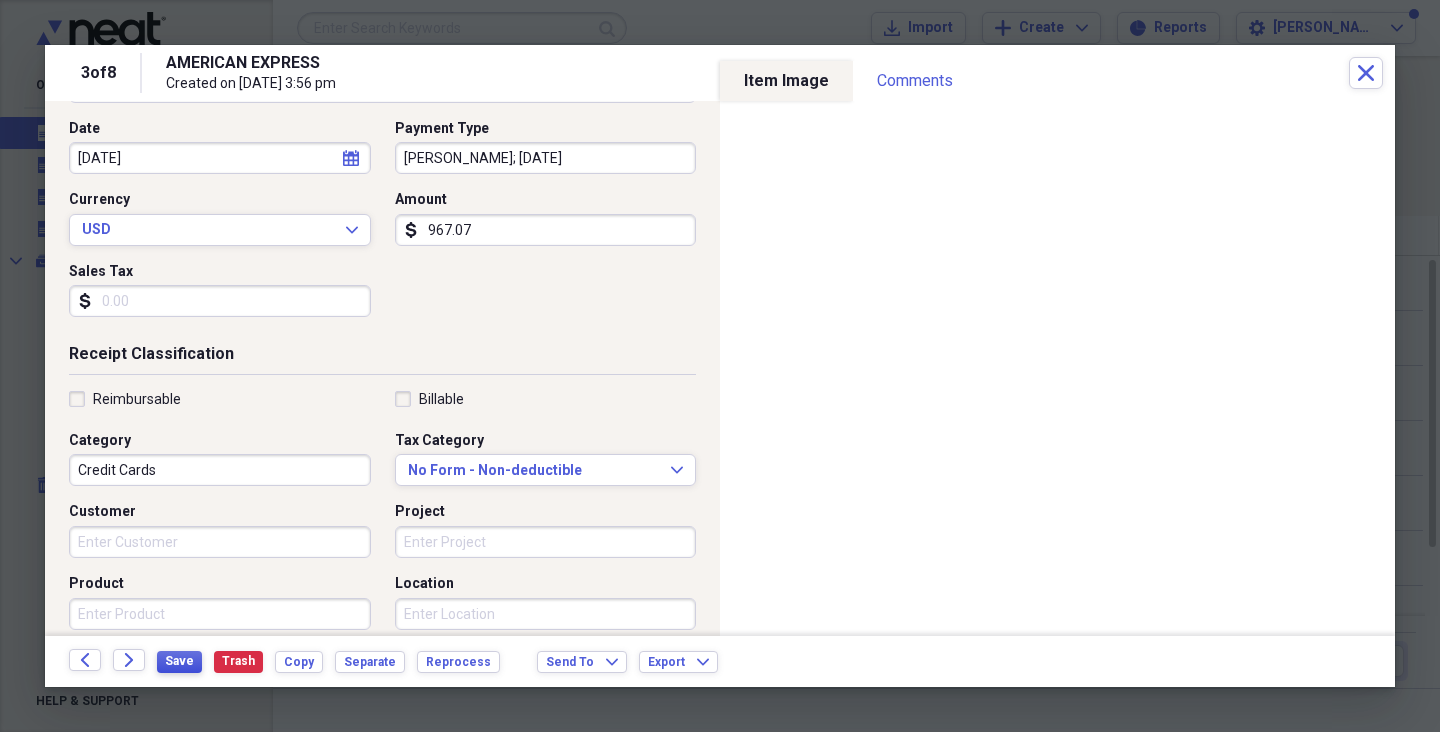click on "Save" at bounding box center (179, 661) 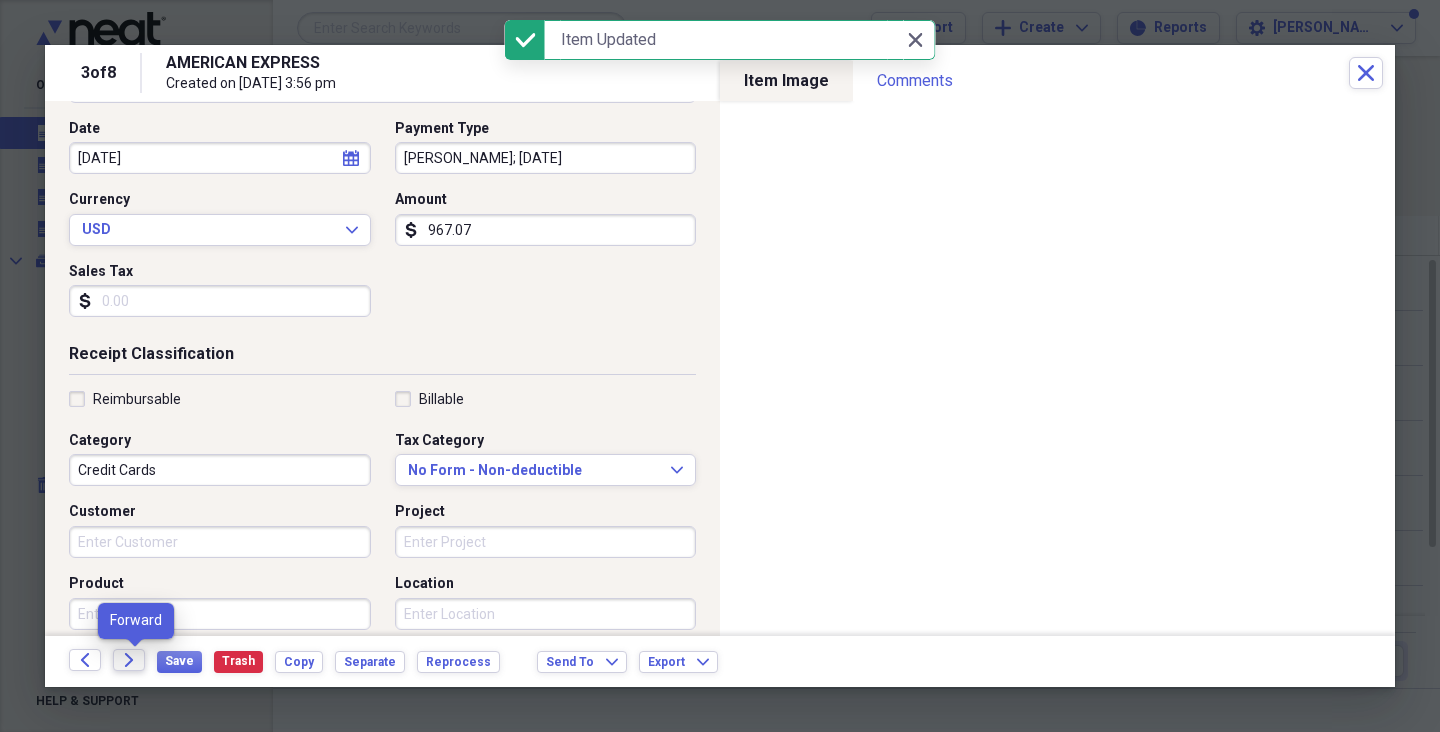 click 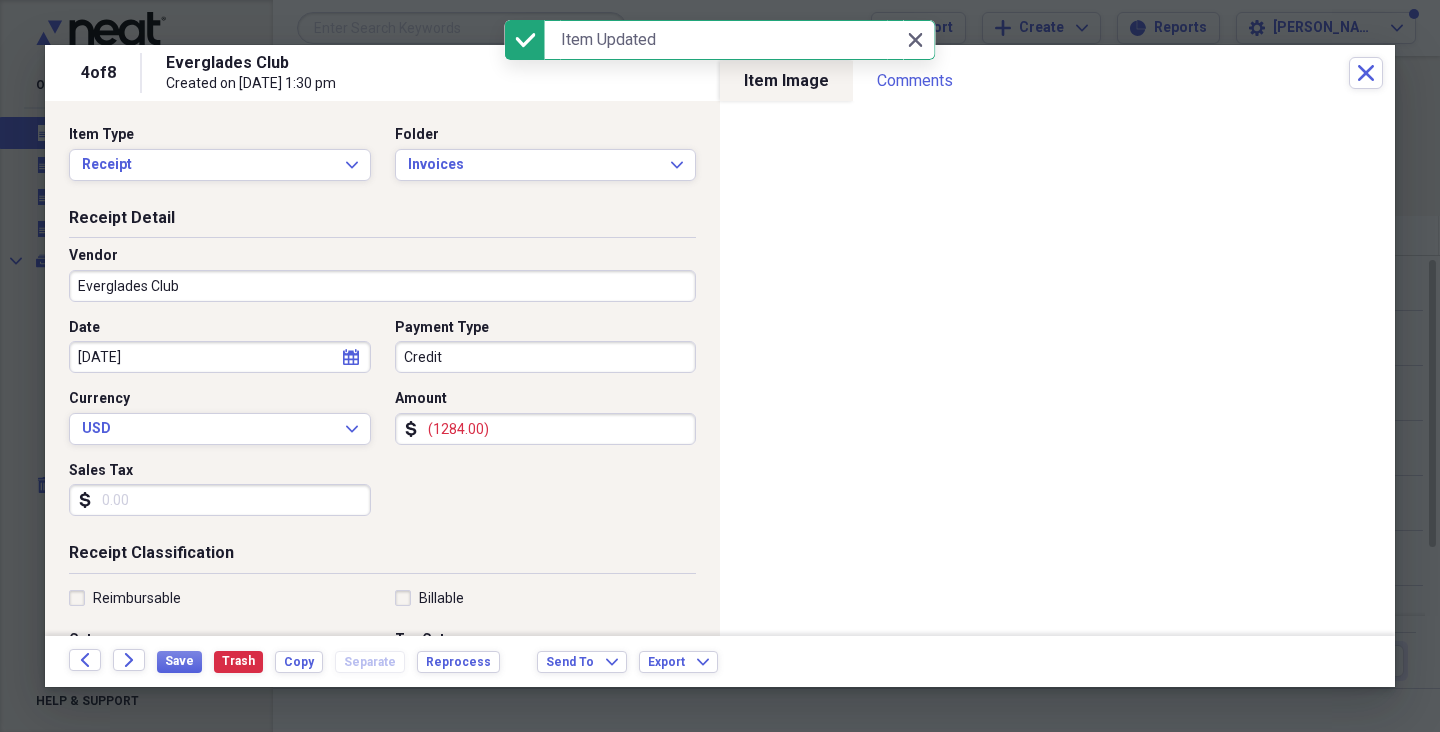 click on "(1284.00)" at bounding box center [546, 429] 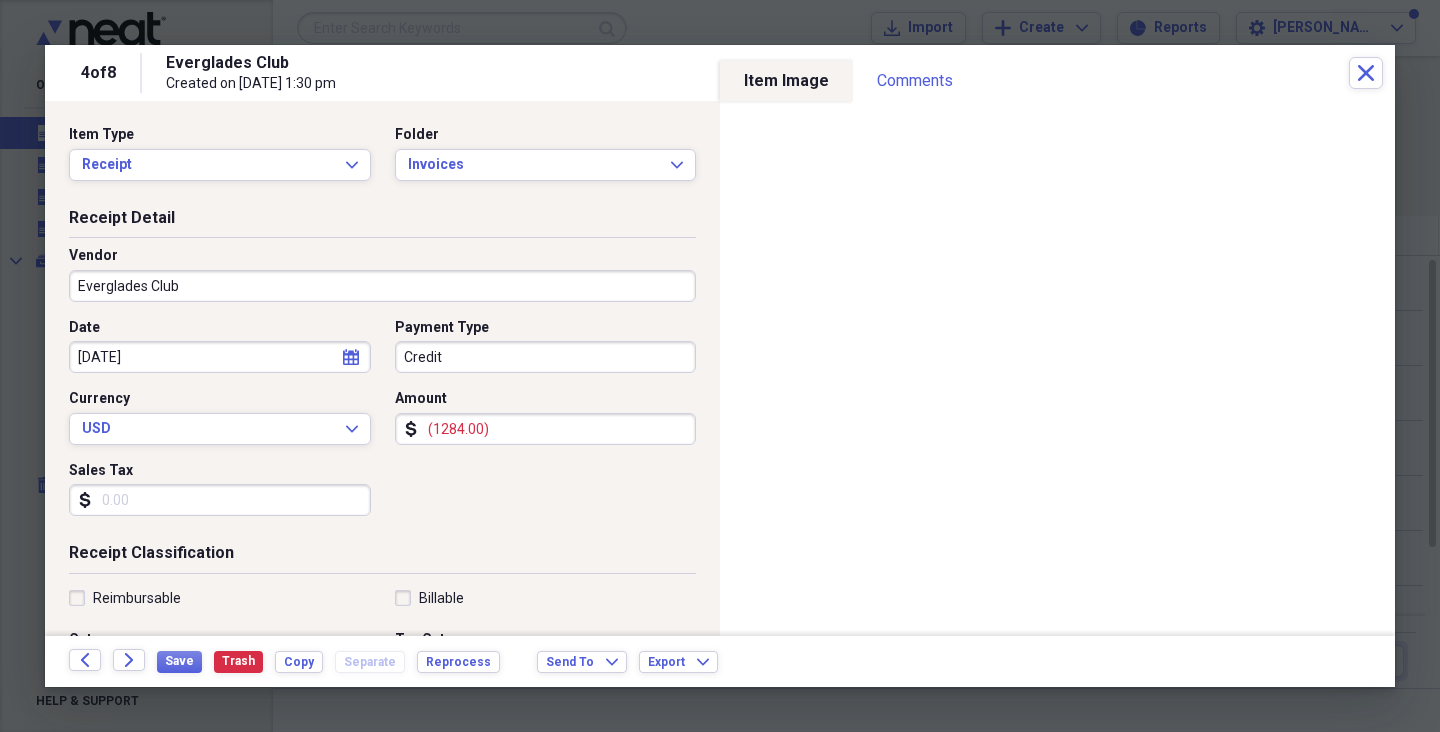 type on "(1284.00)" 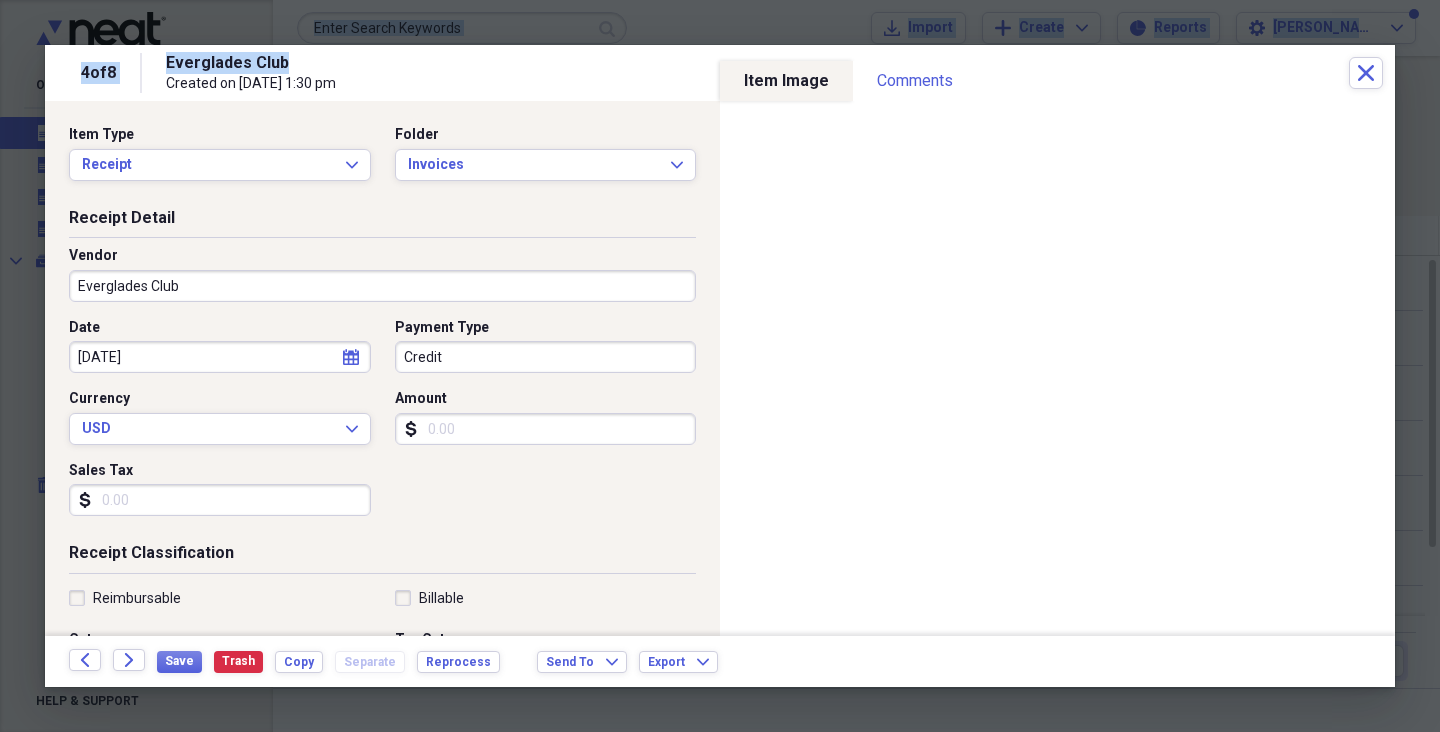 drag, startPoint x: 1099, startPoint y: 58, endPoint x: 725, endPoint y: -31, distance: 384.44376 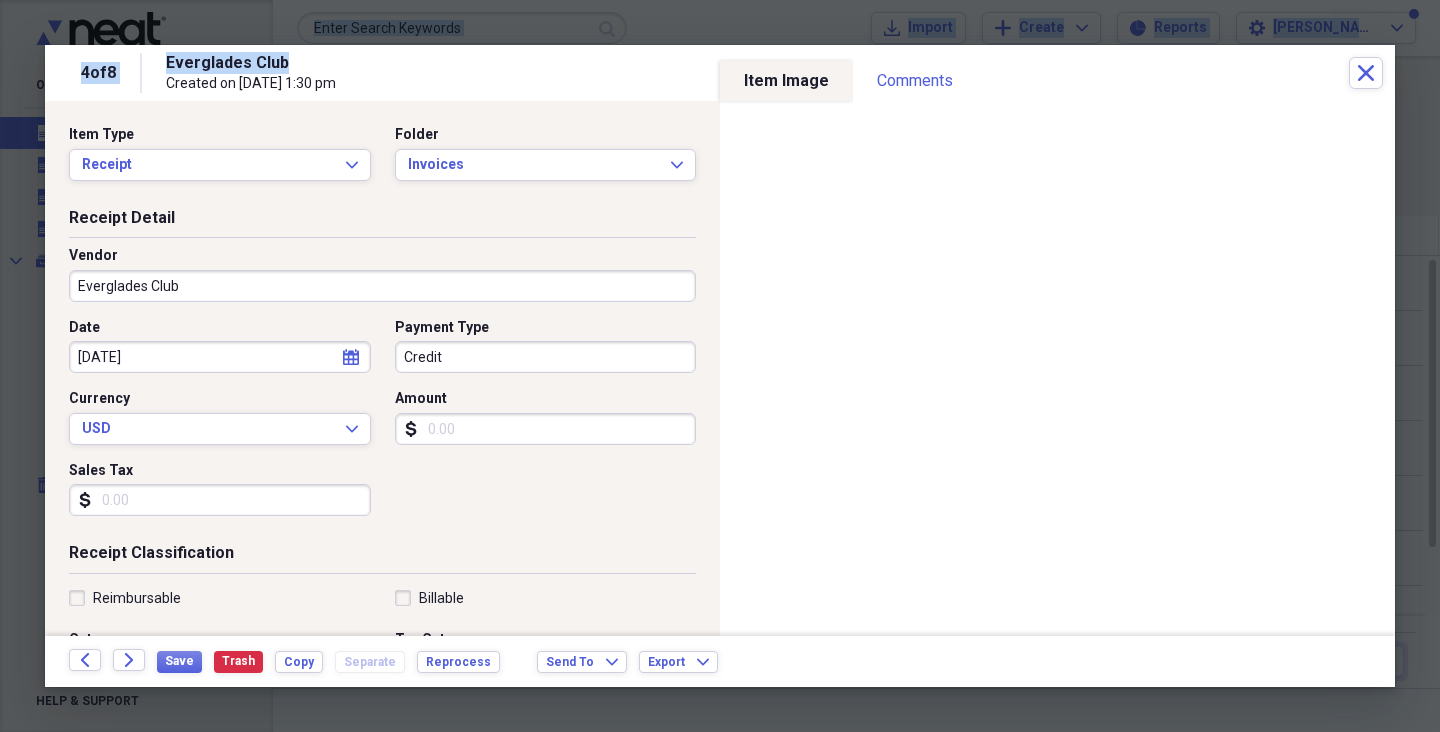 click on "Everglades Club Created on [DATE] 1:30 pm" at bounding box center (757, 73) 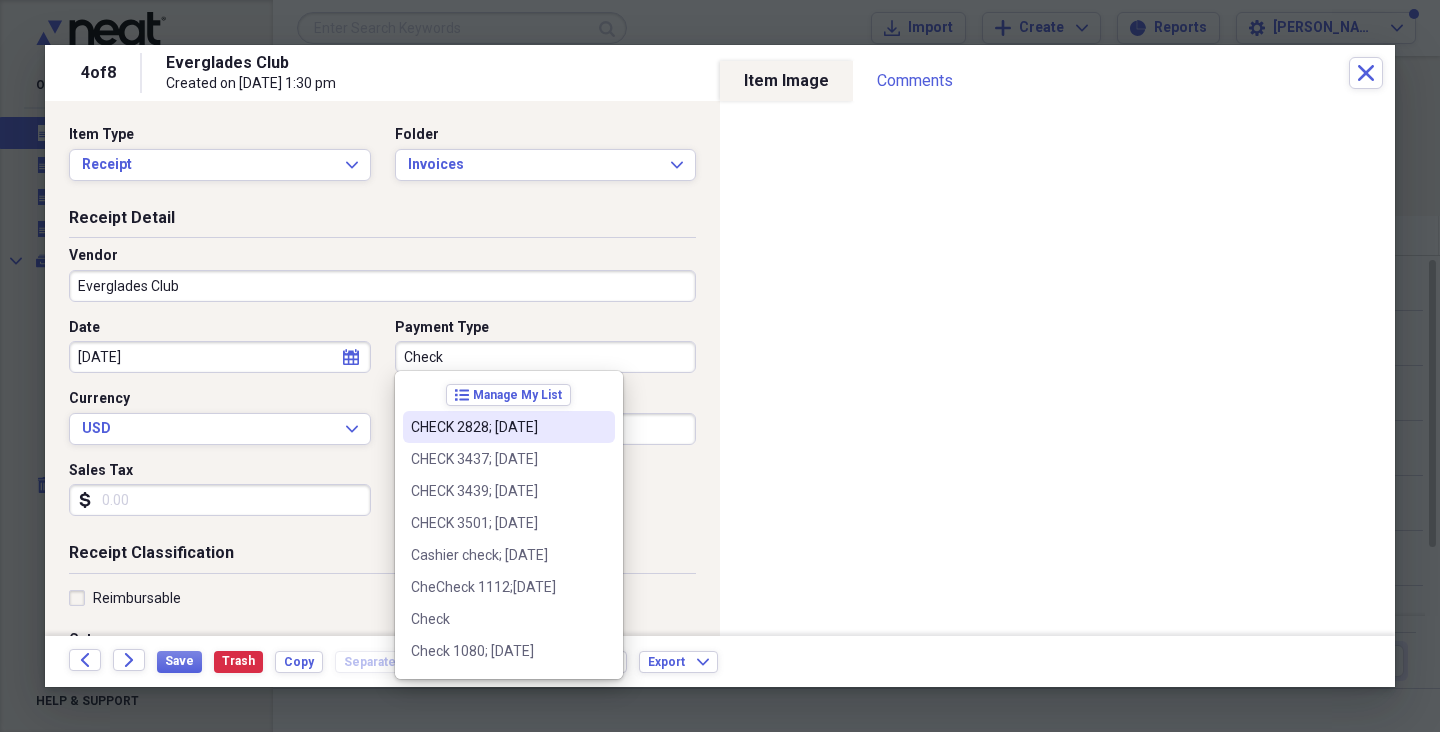 type on "Check" 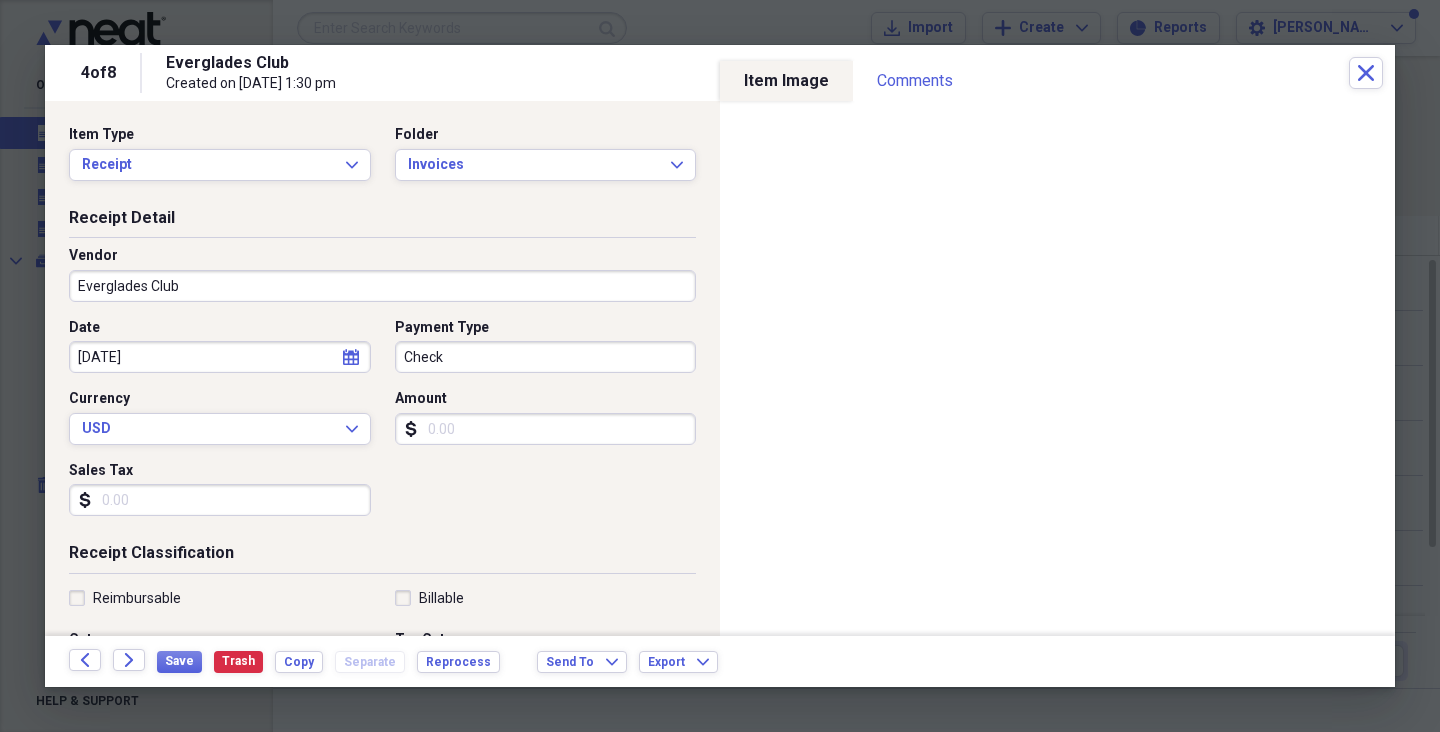 click on "Amount" at bounding box center [546, 429] 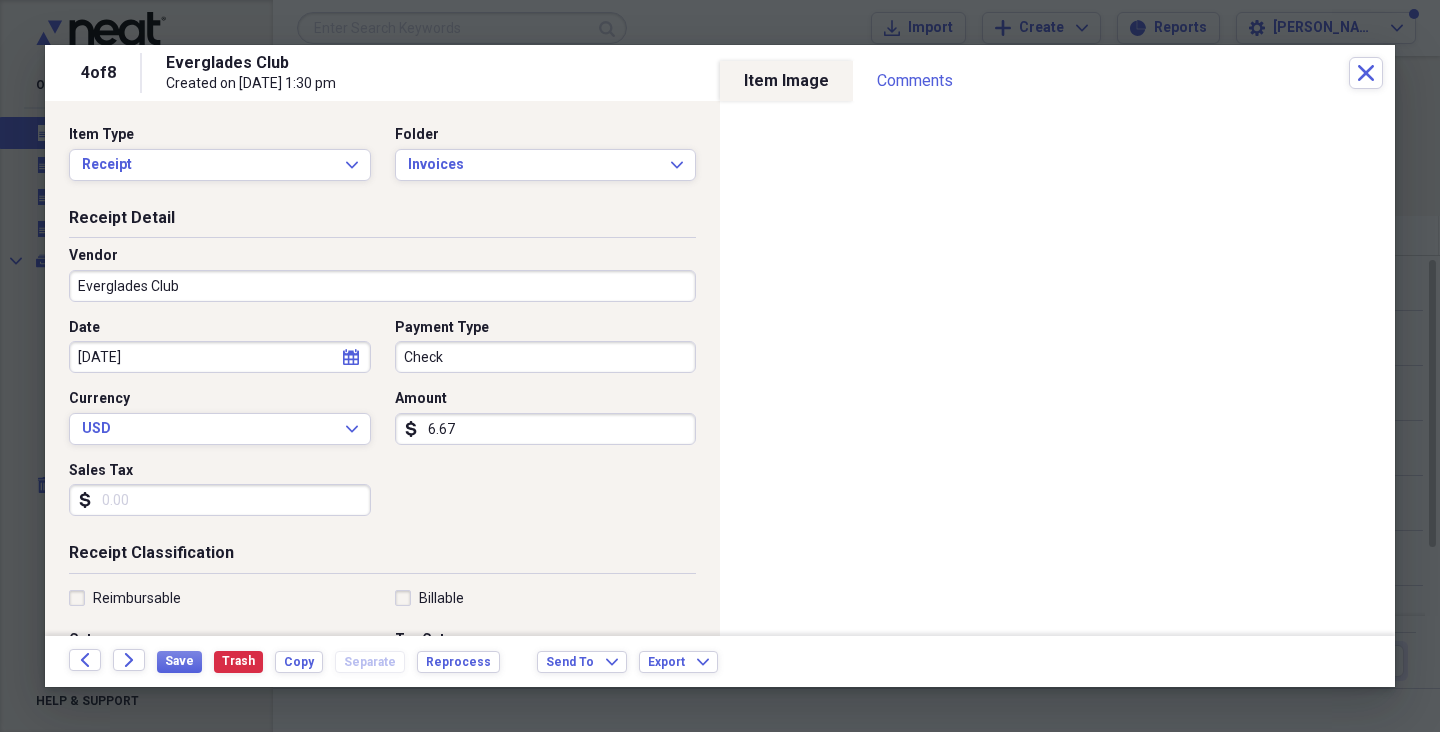 type on "66.75" 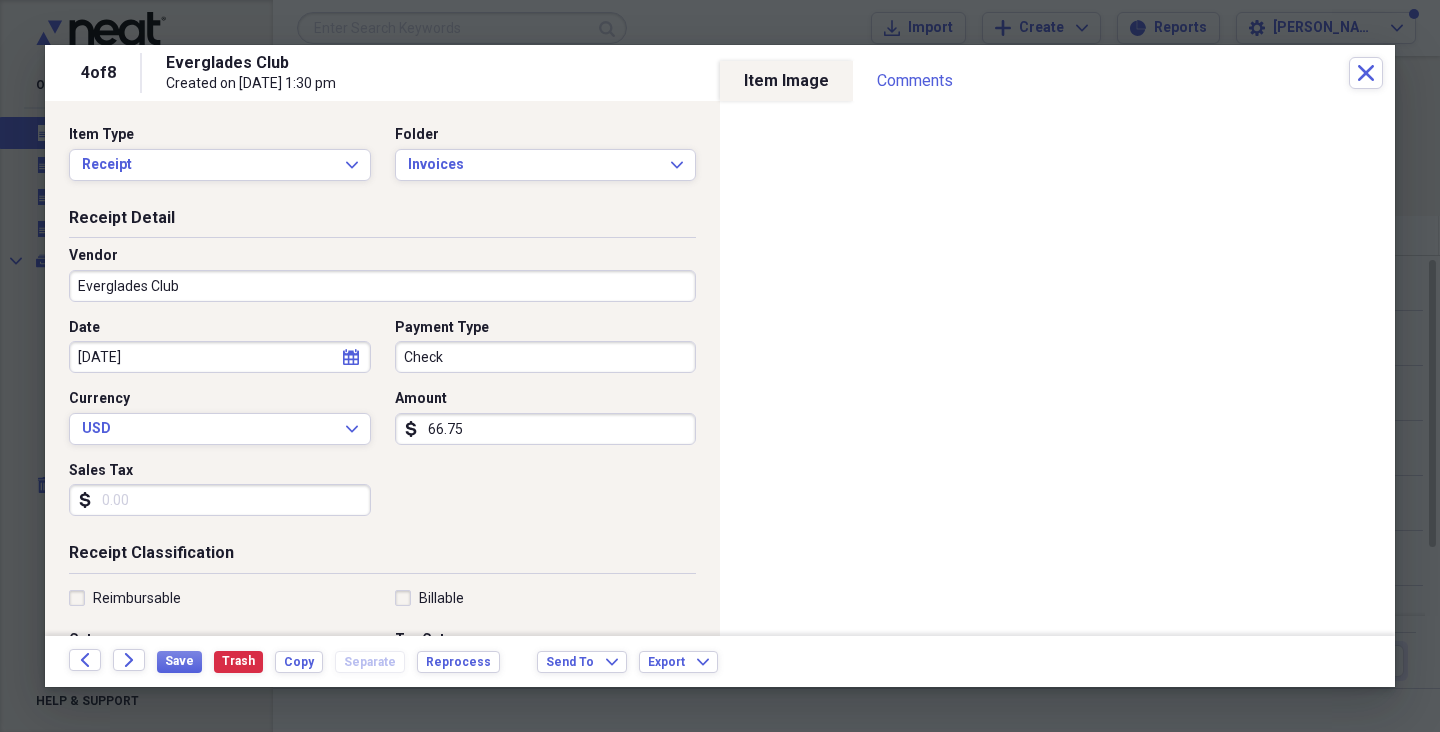 click 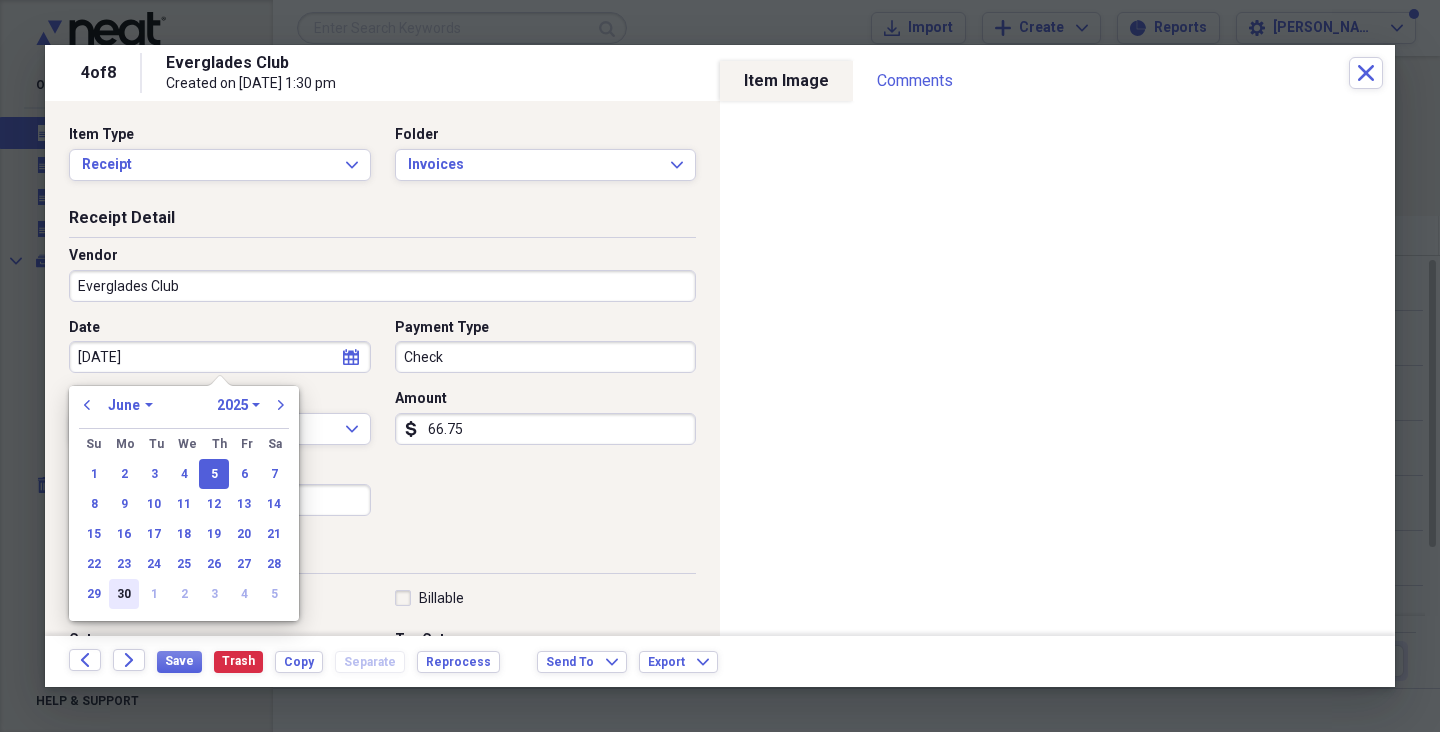 click on "30" at bounding box center [124, 594] 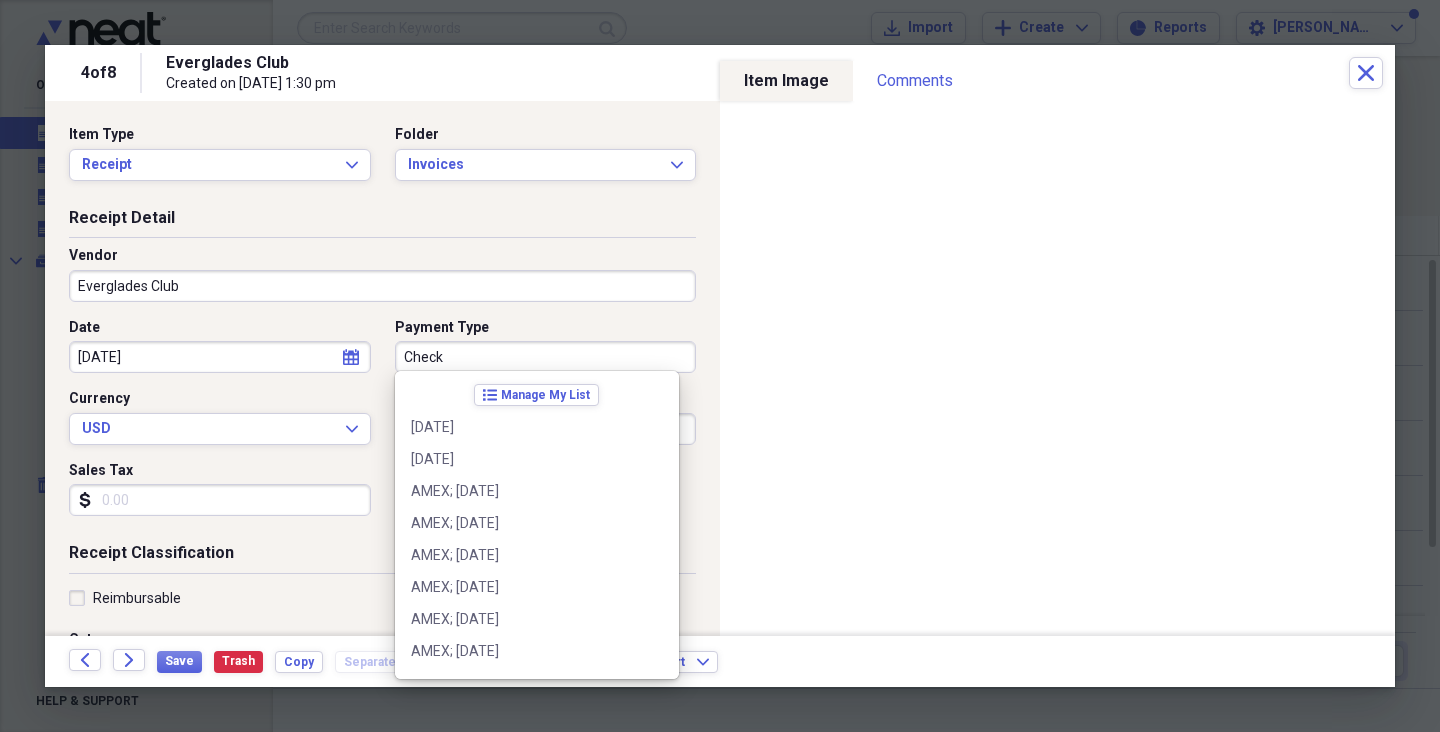 click on "Check" at bounding box center (546, 357) 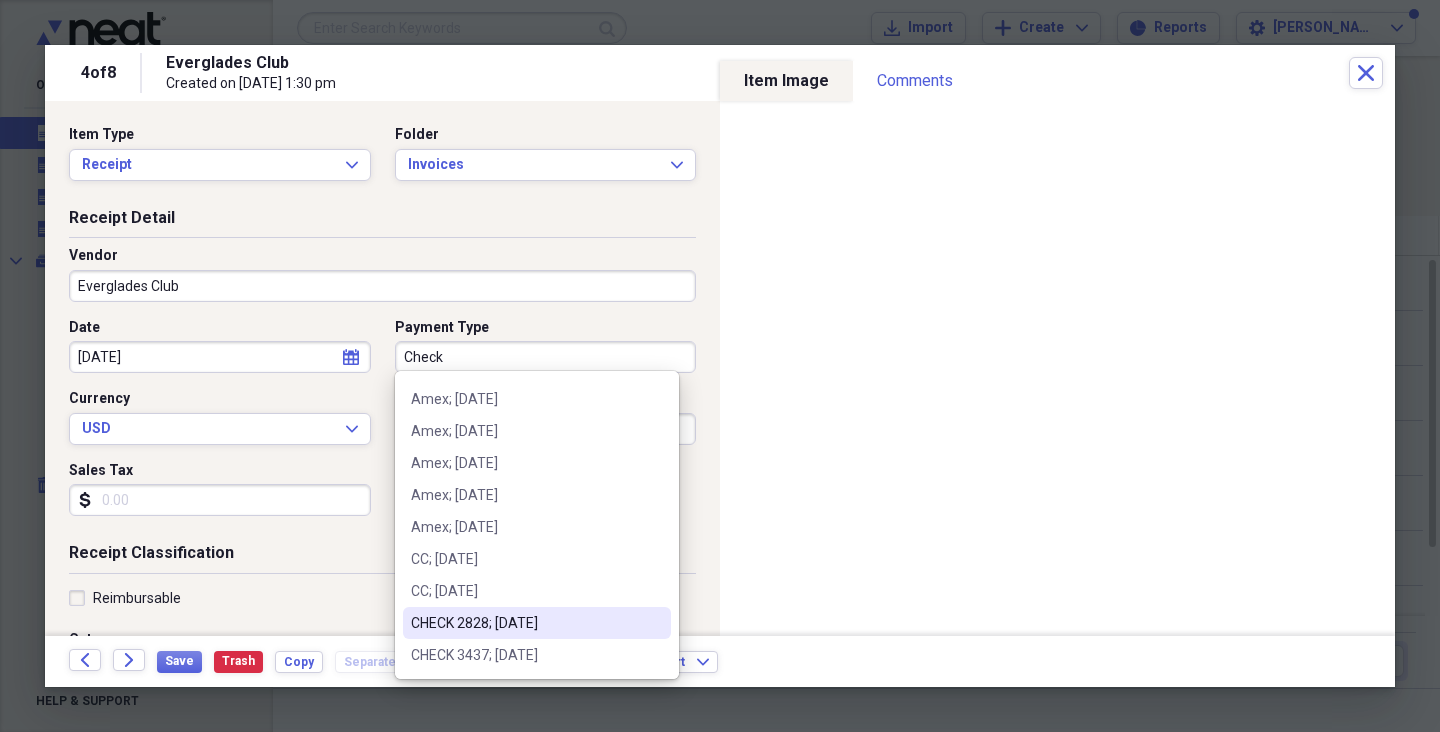 click on "Check" at bounding box center [546, 357] 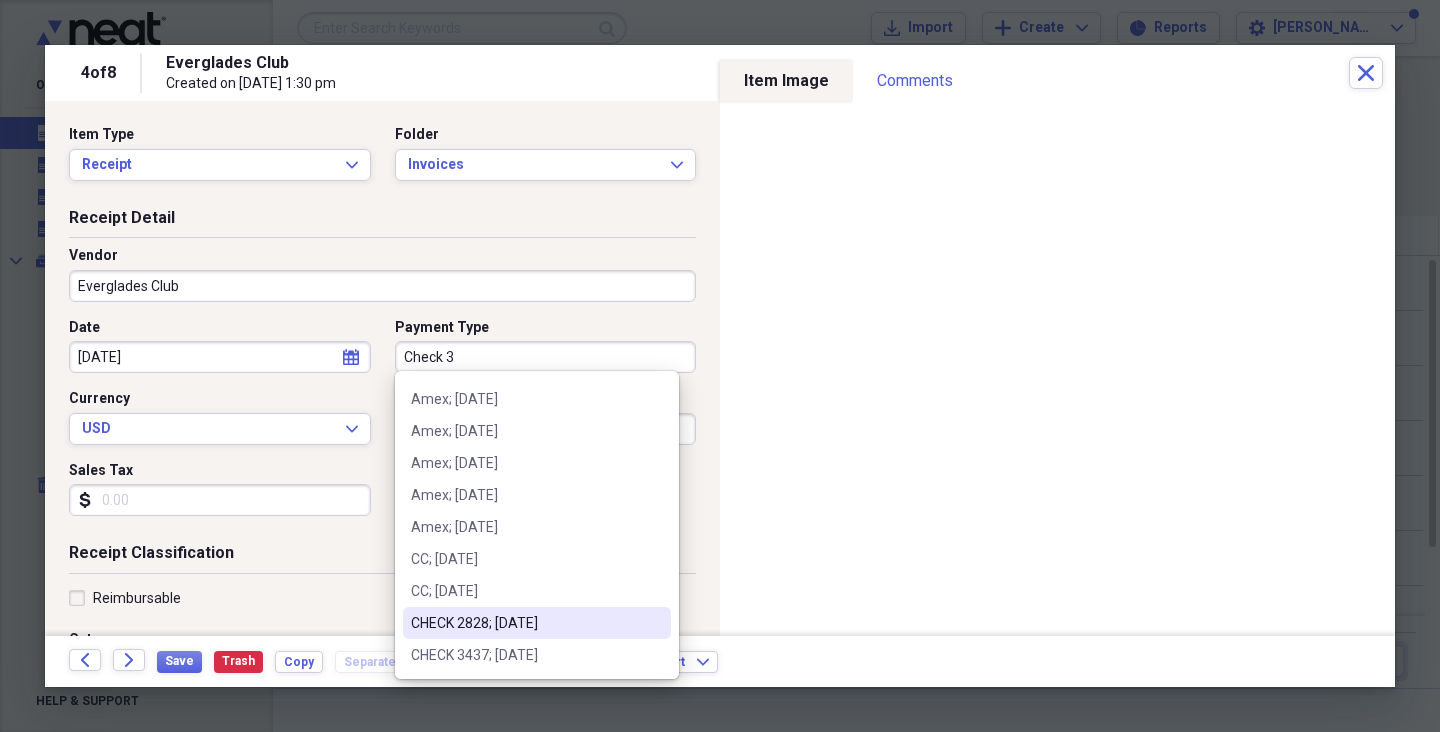 scroll, scrollTop: 0, scrollLeft: 0, axis: both 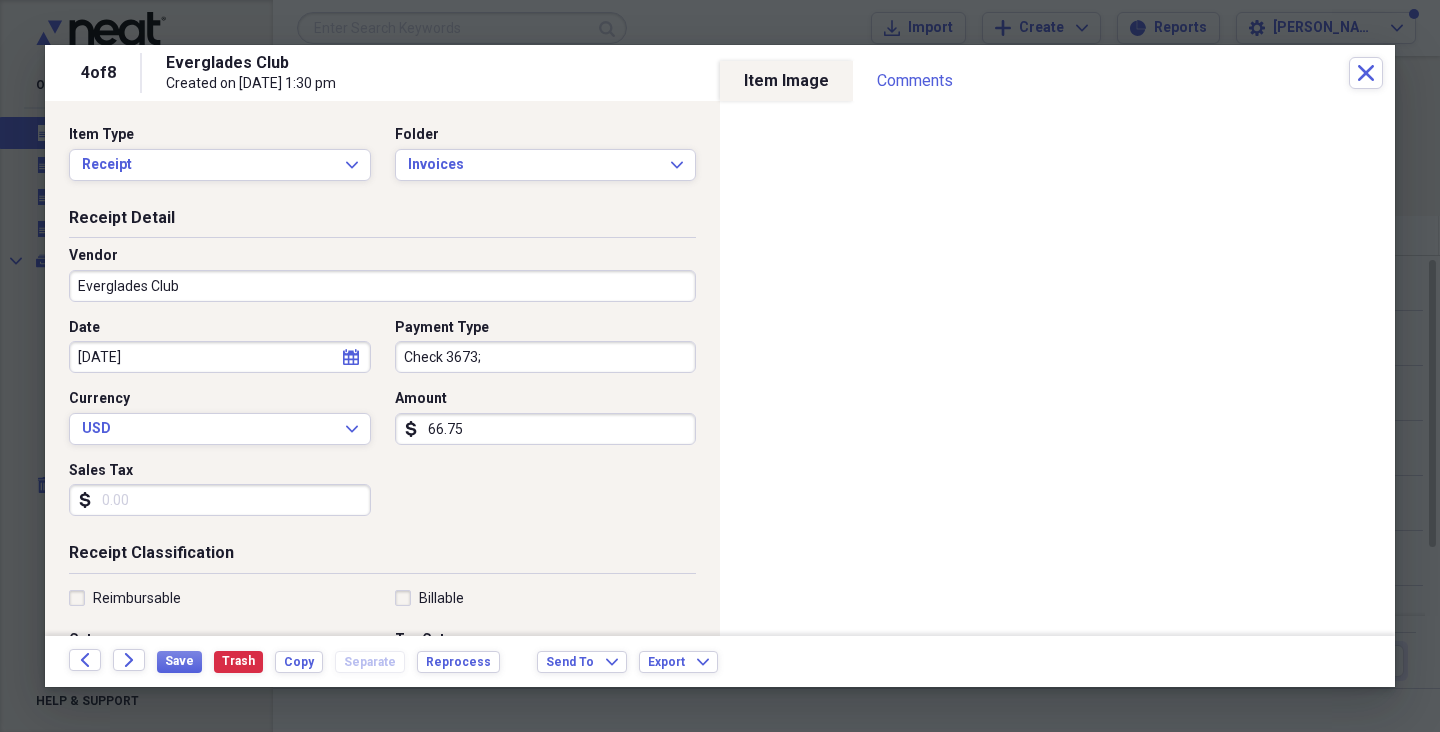 click on "Check 3673;" at bounding box center [546, 357] 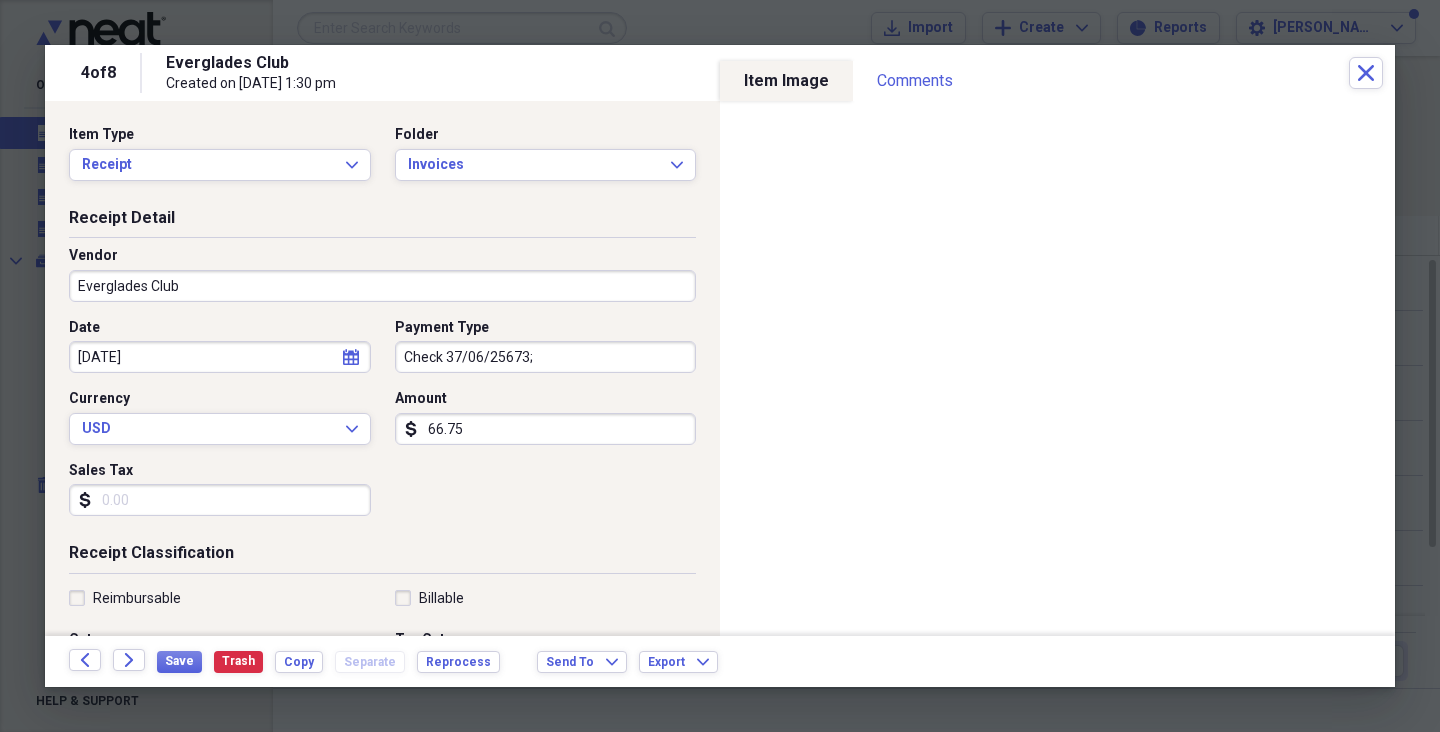drag, startPoint x: 535, startPoint y: 352, endPoint x: 514, endPoint y: 352, distance: 21 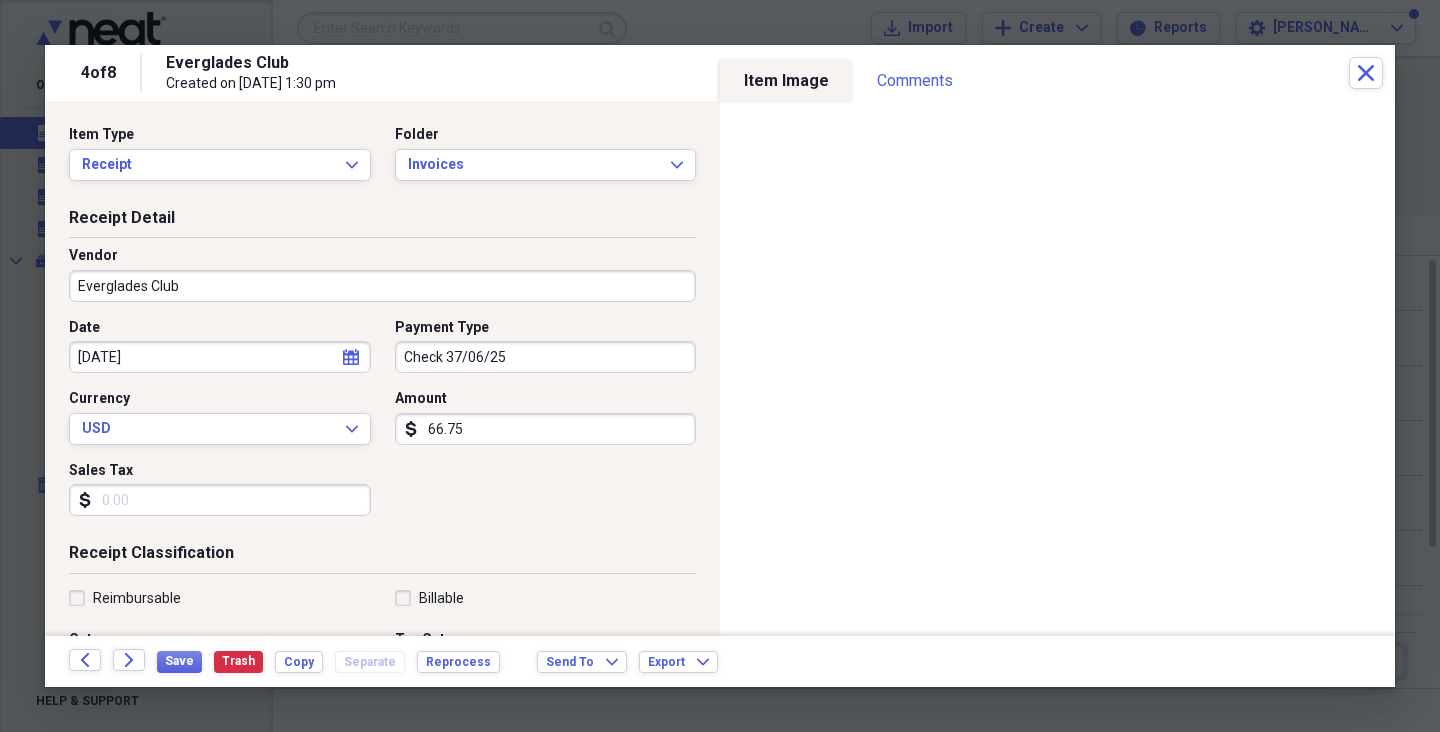 click on "Check 37/06/25" at bounding box center (546, 357) 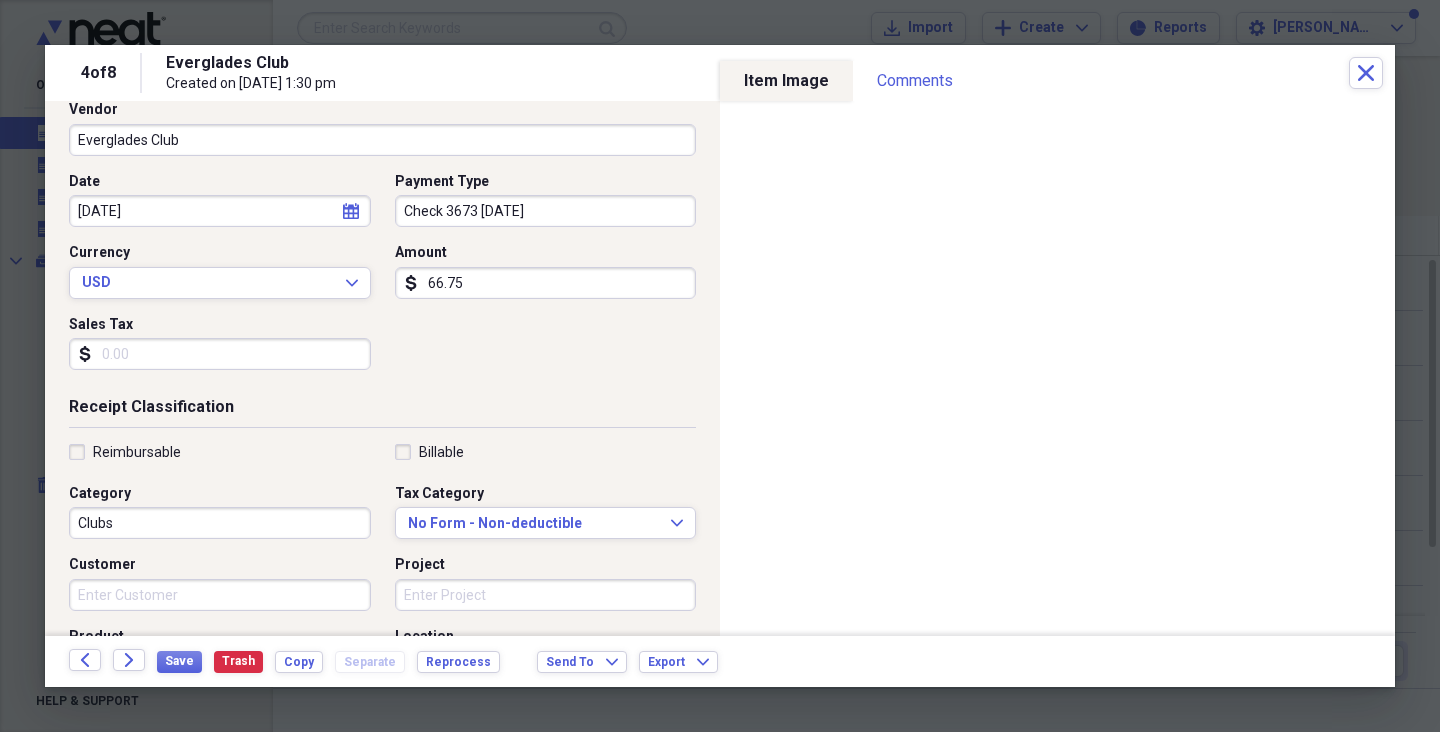 scroll, scrollTop: 218, scrollLeft: 0, axis: vertical 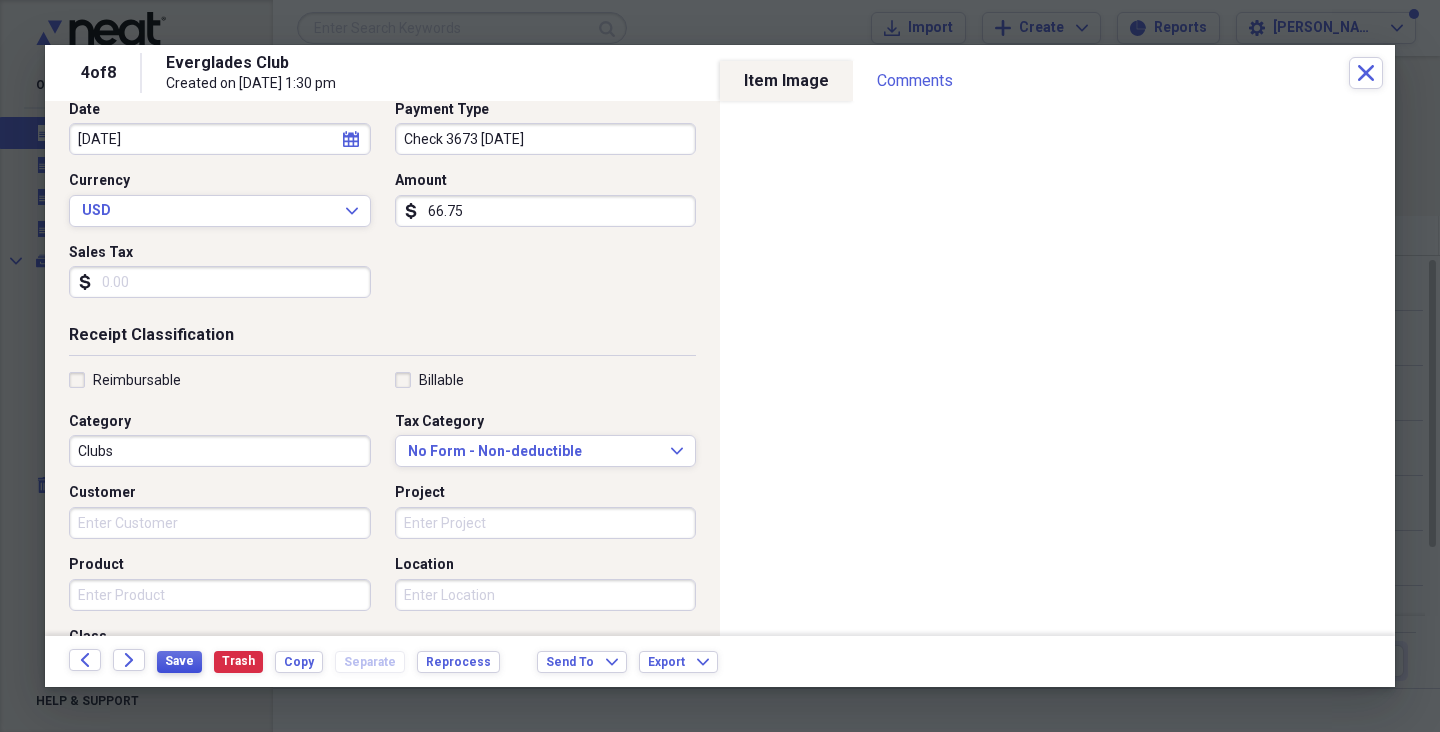 type on "Check 3673 [DATE]" 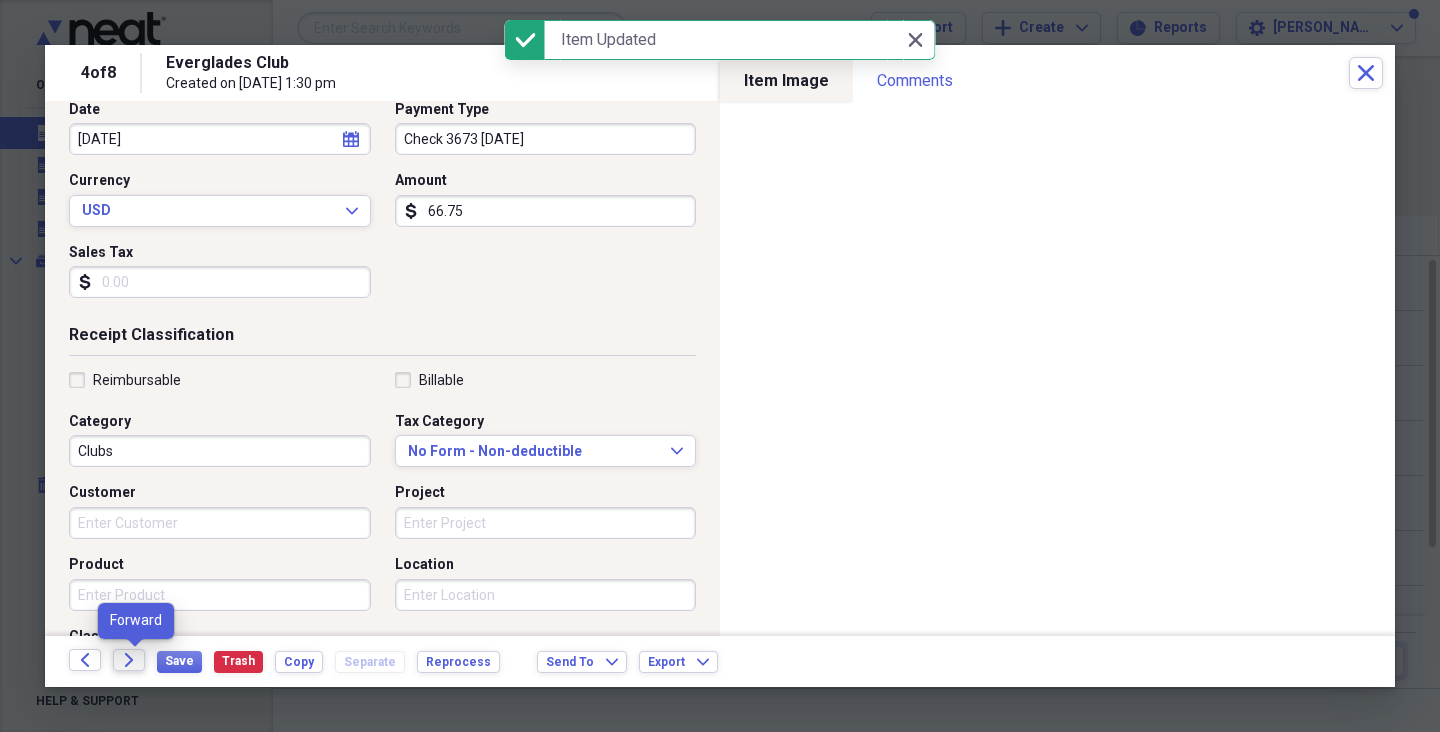click on "Forward" 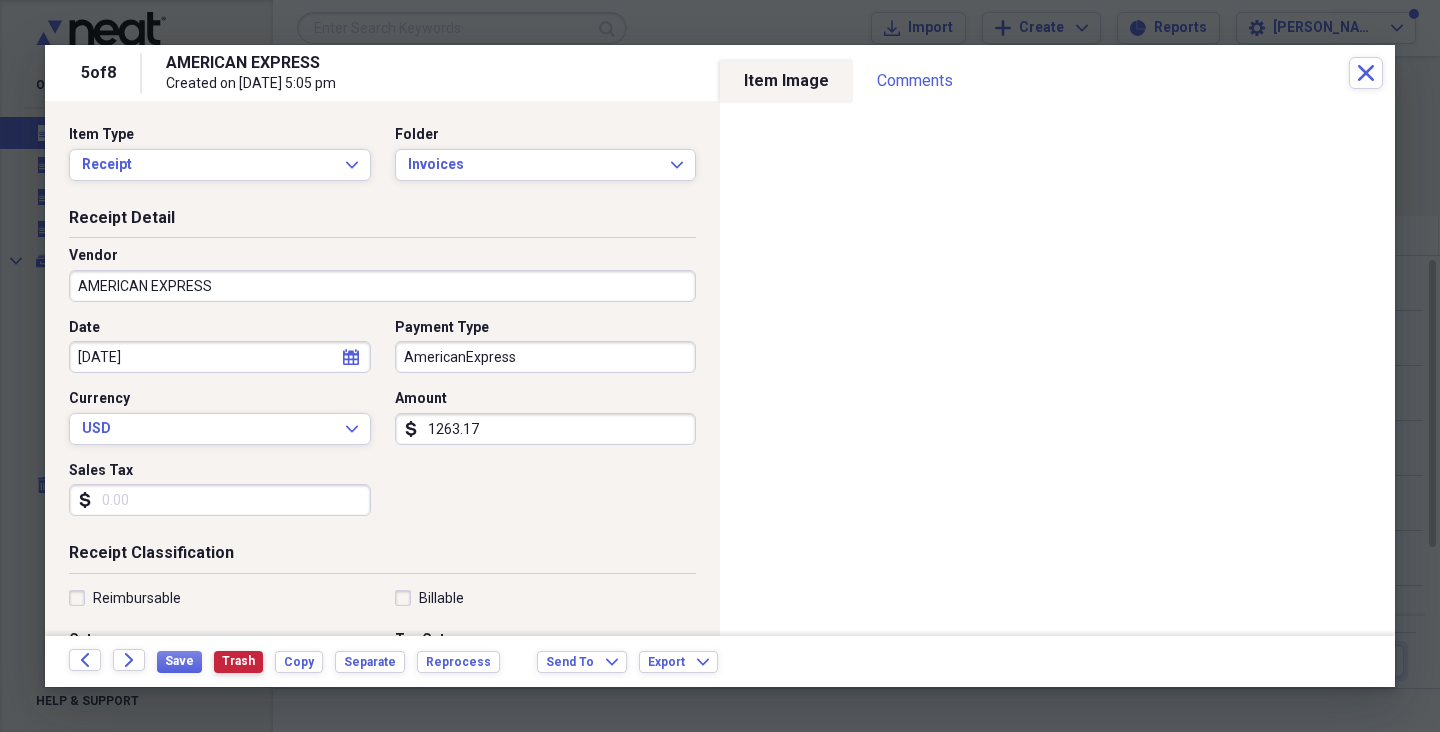 click on "Trash" at bounding box center (238, 661) 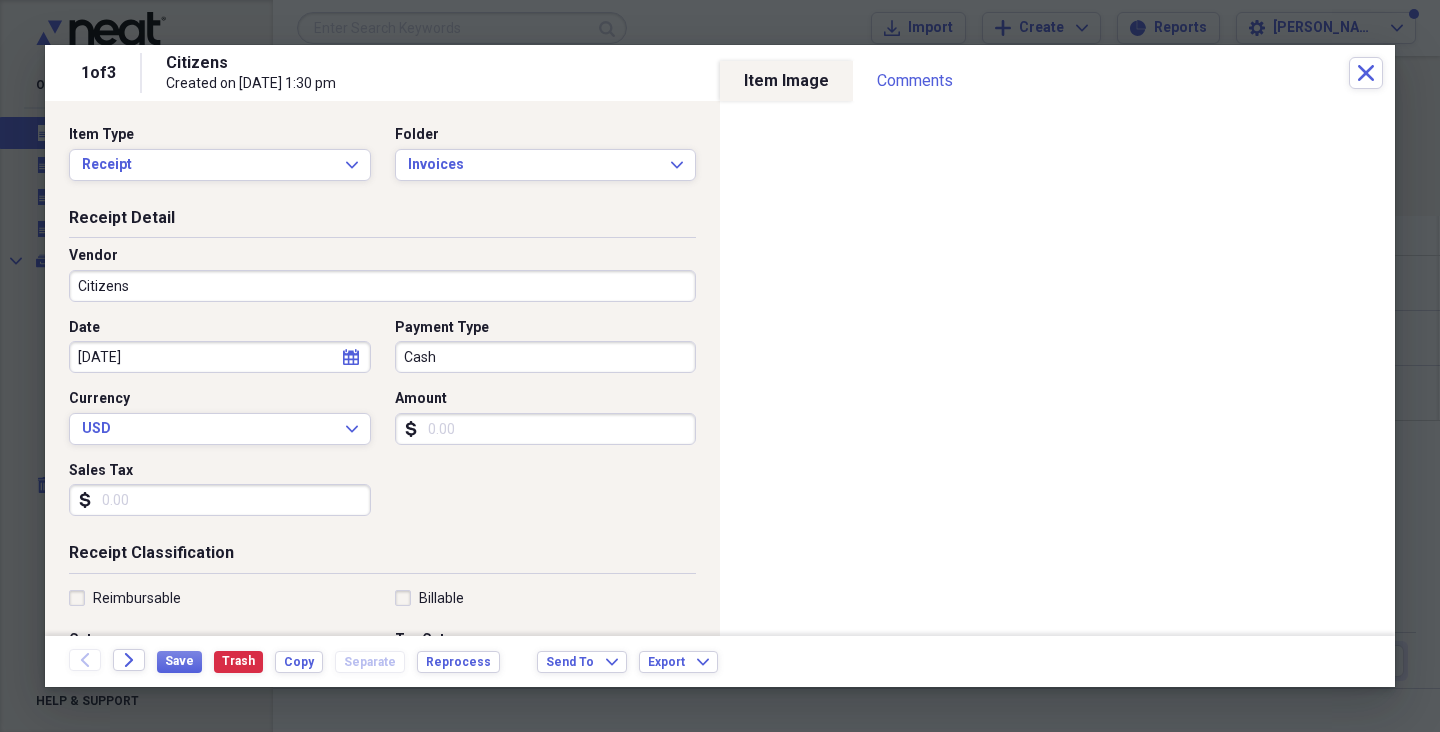 click on "Amount" at bounding box center (546, 429) 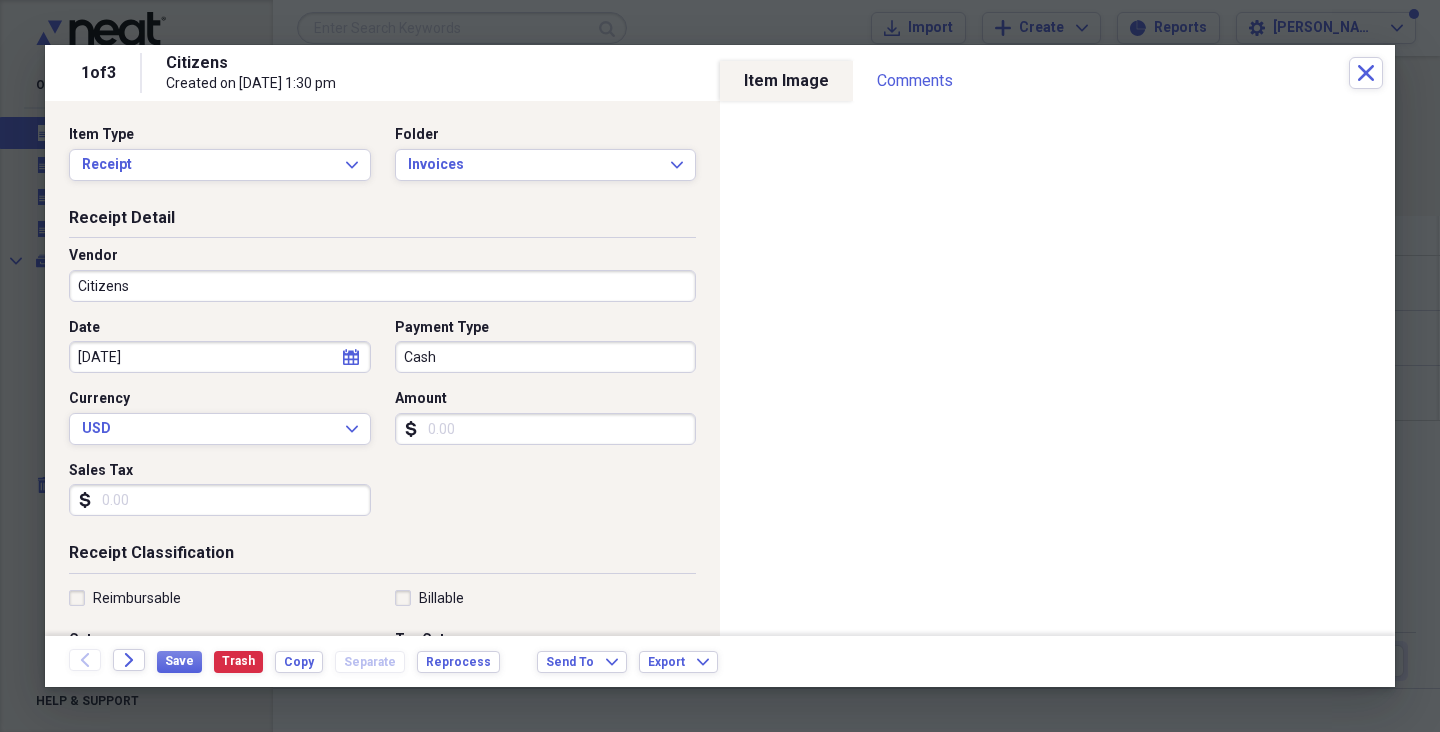 click on "Amount" at bounding box center [546, 429] 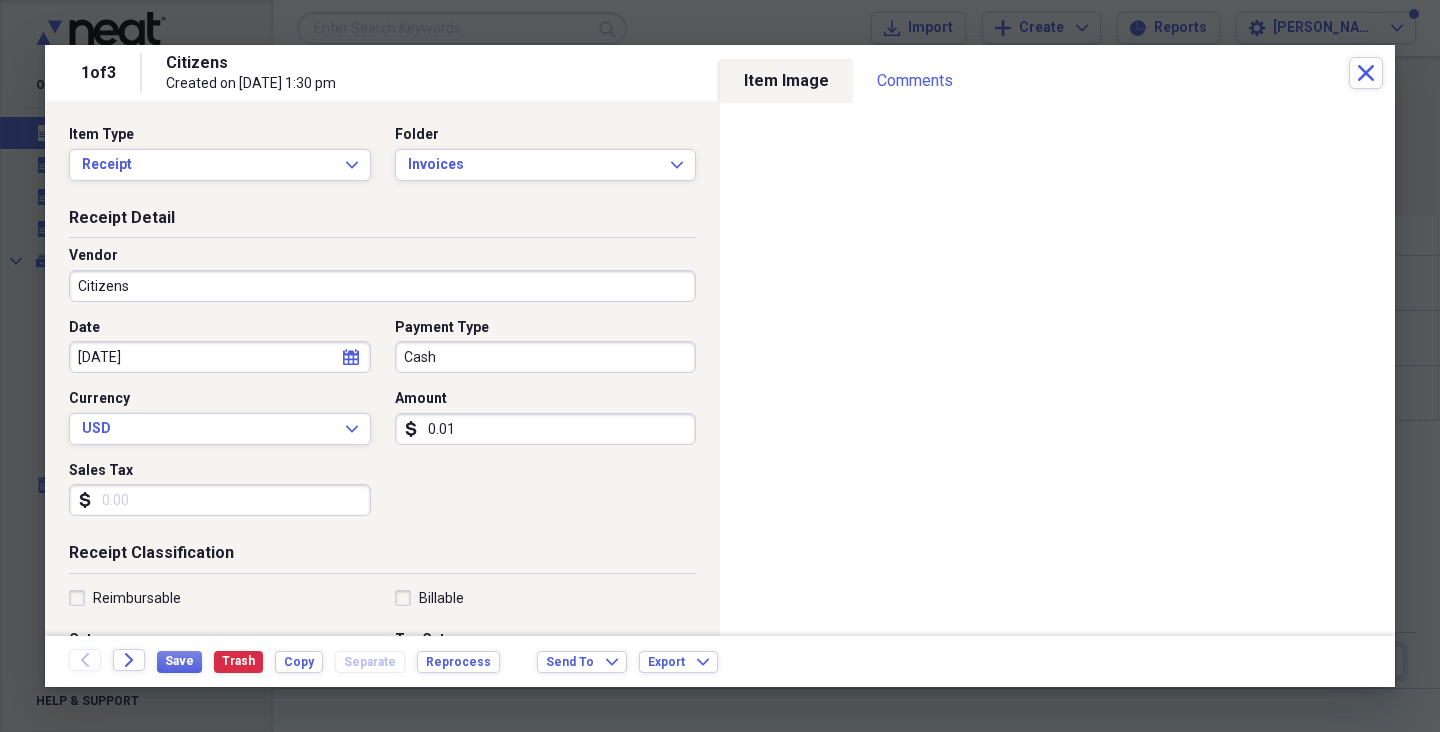 type on "0.01" 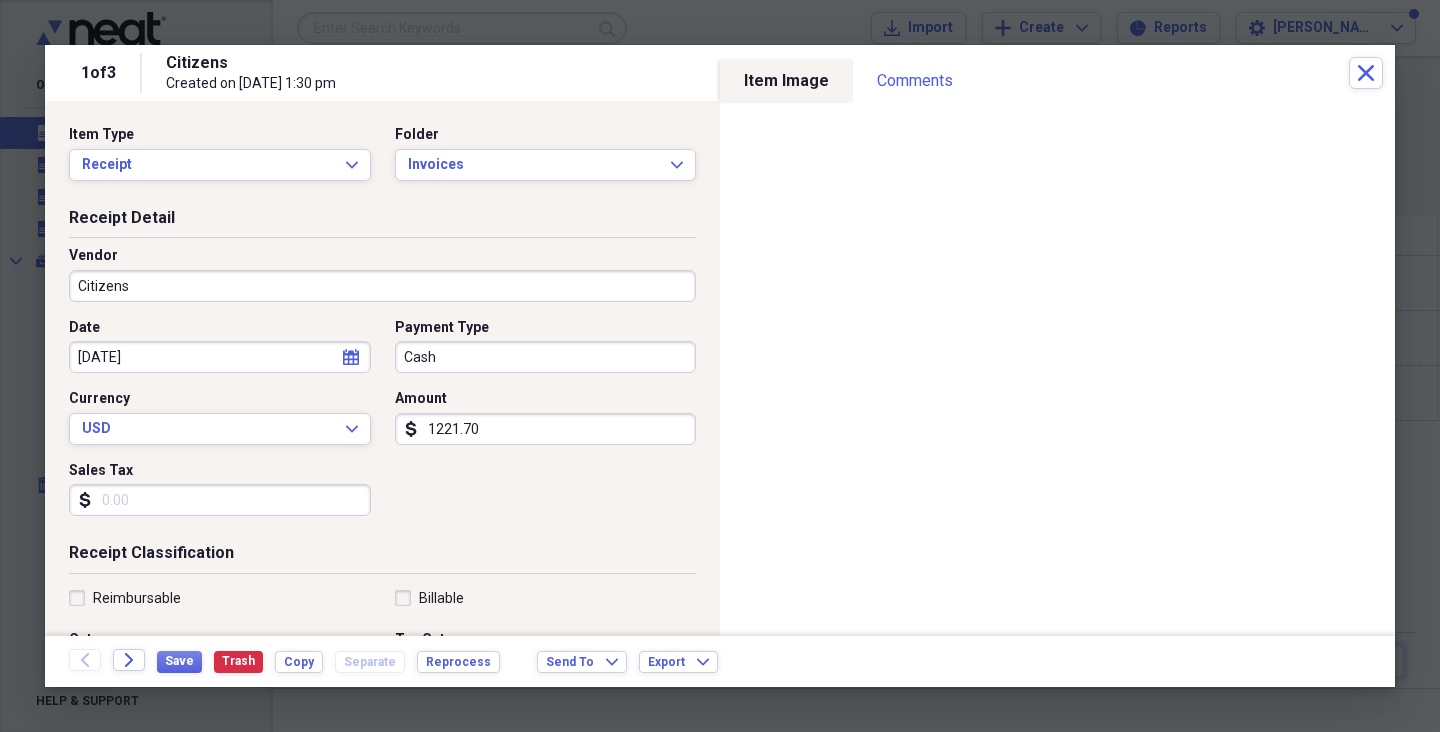type on "12217.00" 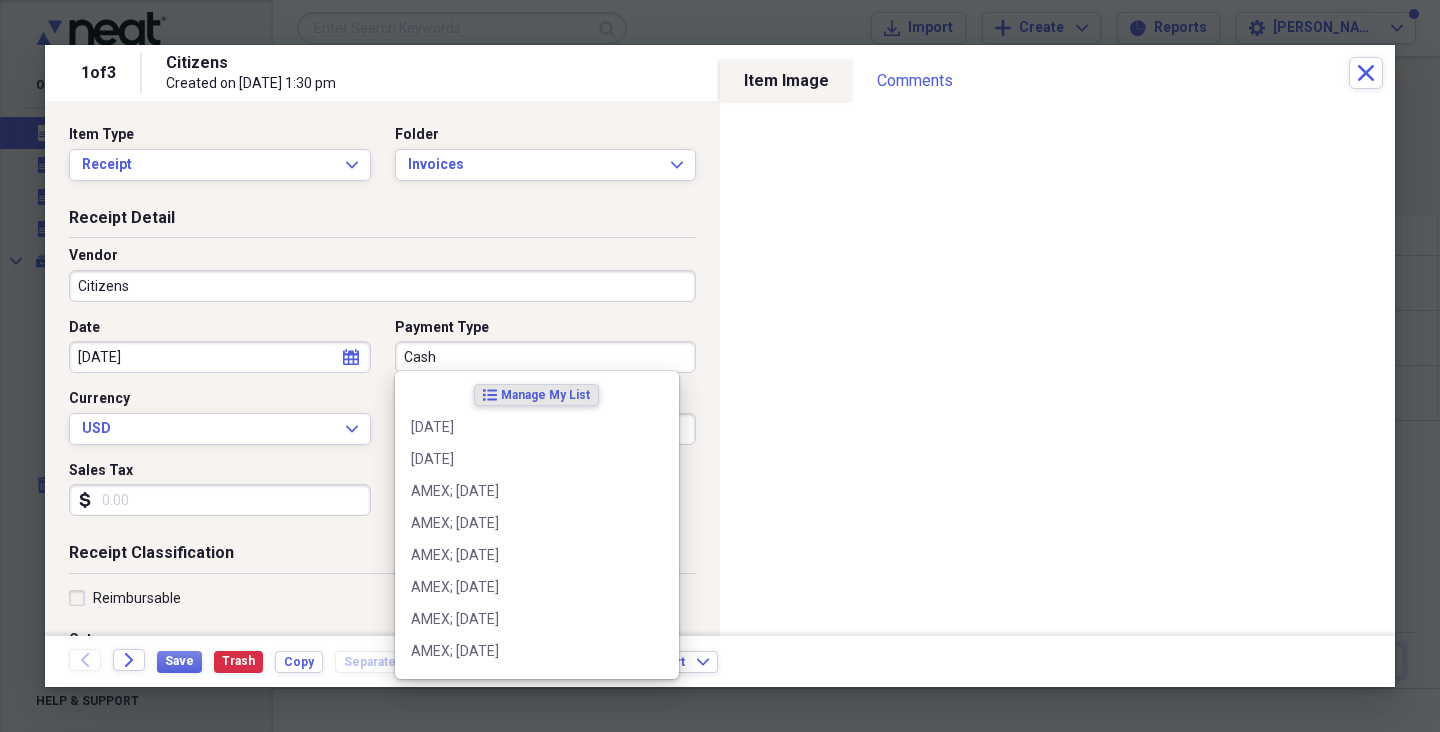 drag, startPoint x: 437, startPoint y: 356, endPoint x: 391, endPoint y: 356, distance: 46 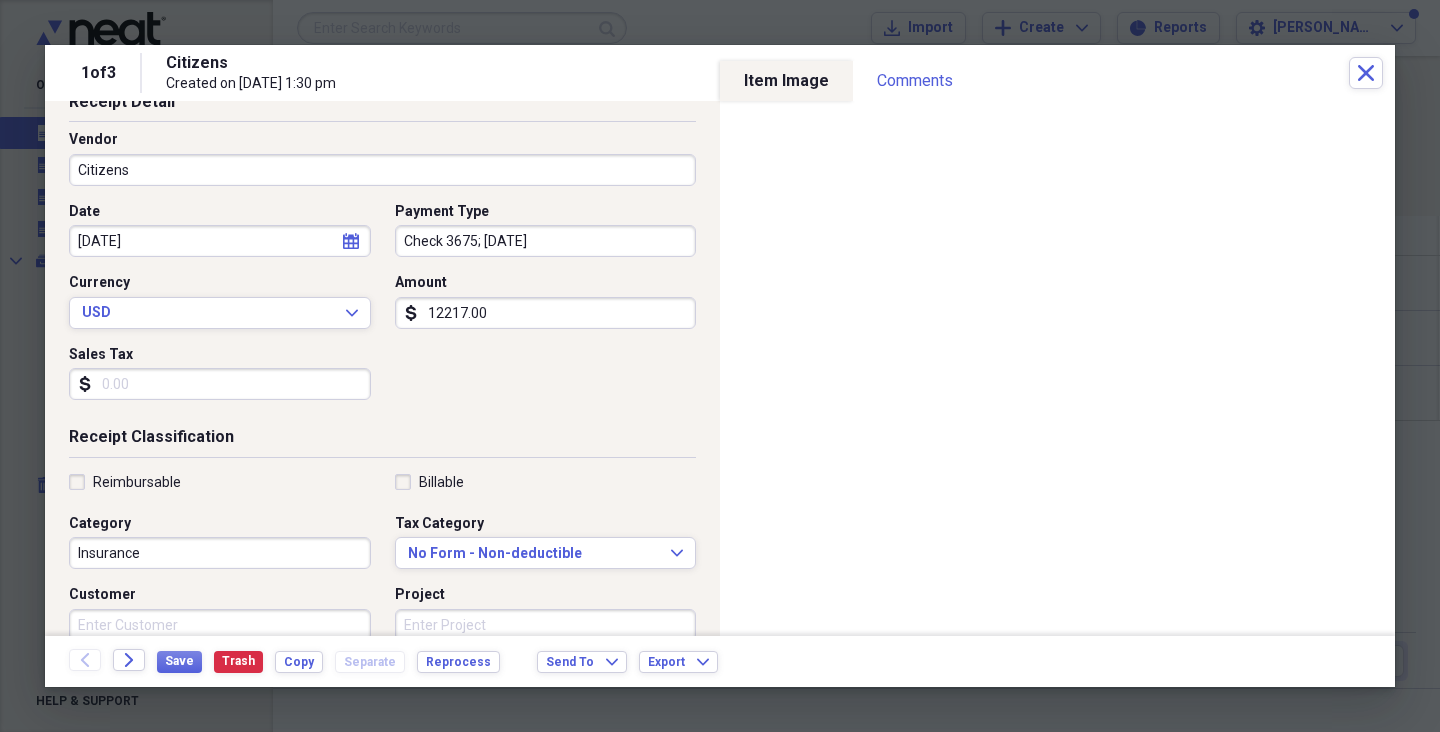 scroll, scrollTop: 136, scrollLeft: 0, axis: vertical 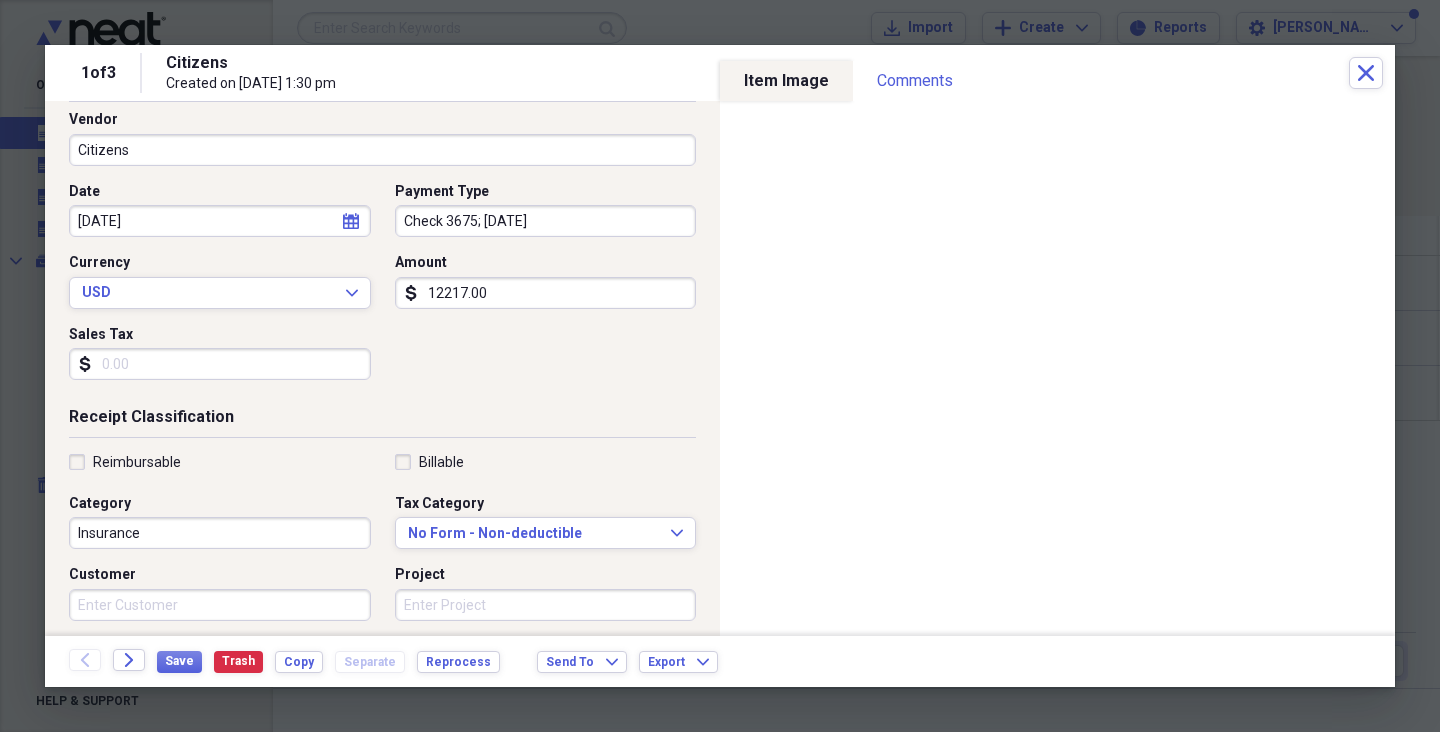 type on "Check 3675; [DATE]" 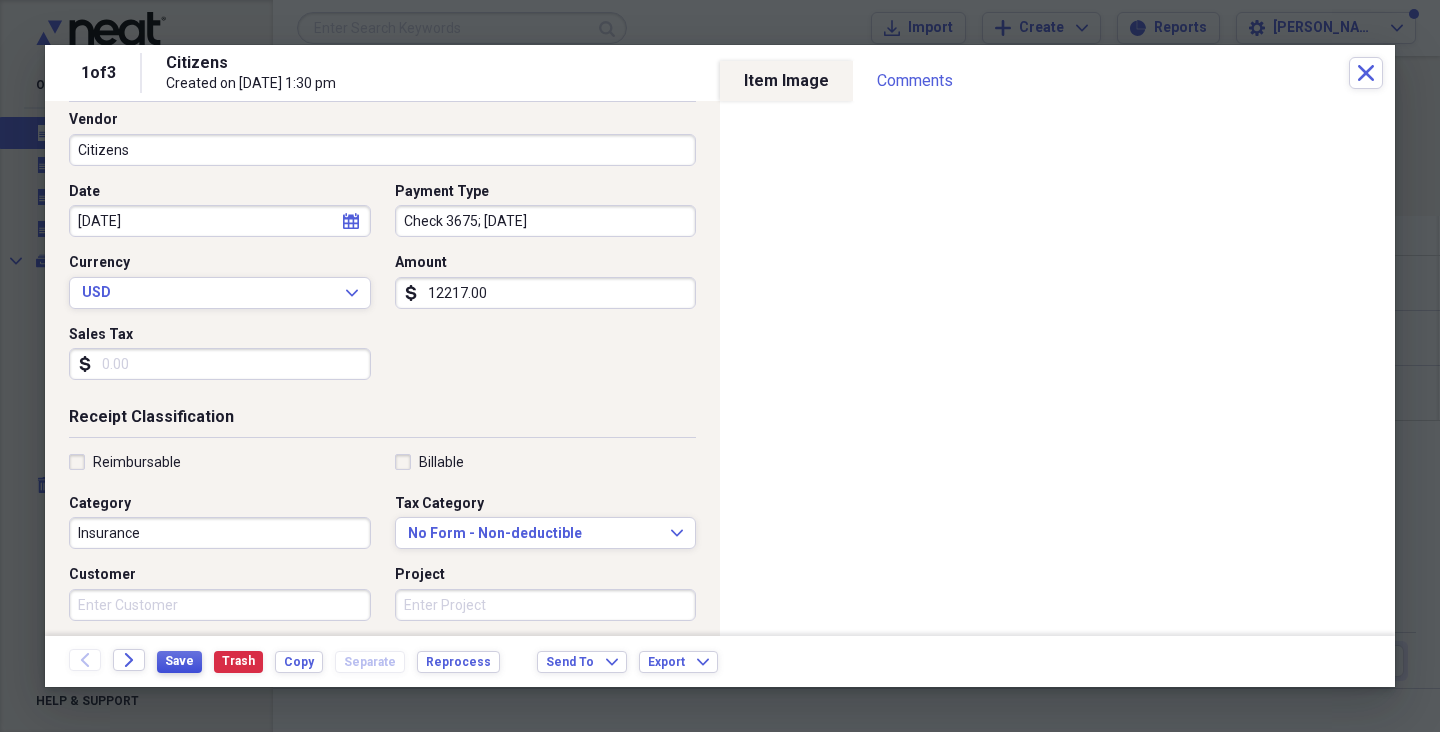 click on "Save" at bounding box center [179, 661] 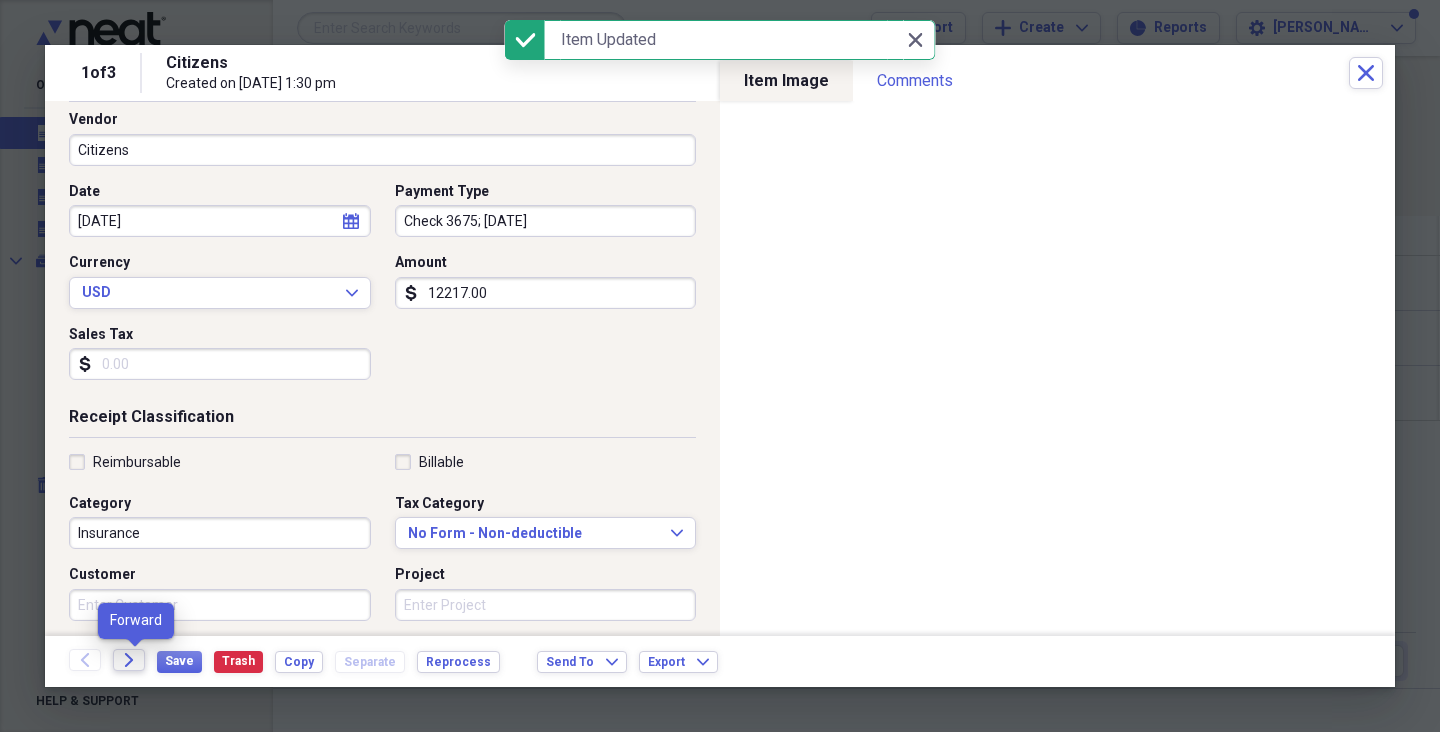 click on "Forward" 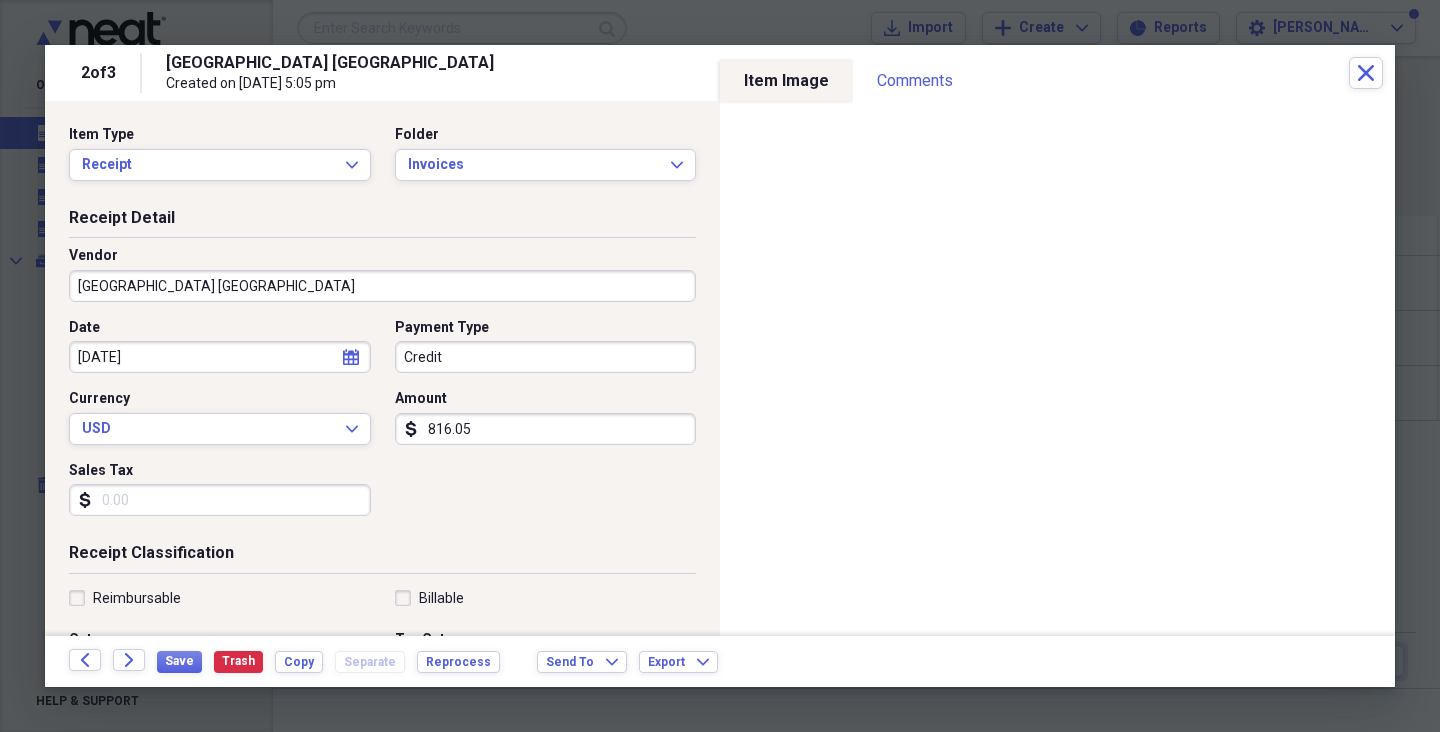 click on "[GEOGRAPHIC_DATA] [GEOGRAPHIC_DATA]" at bounding box center [382, 286] 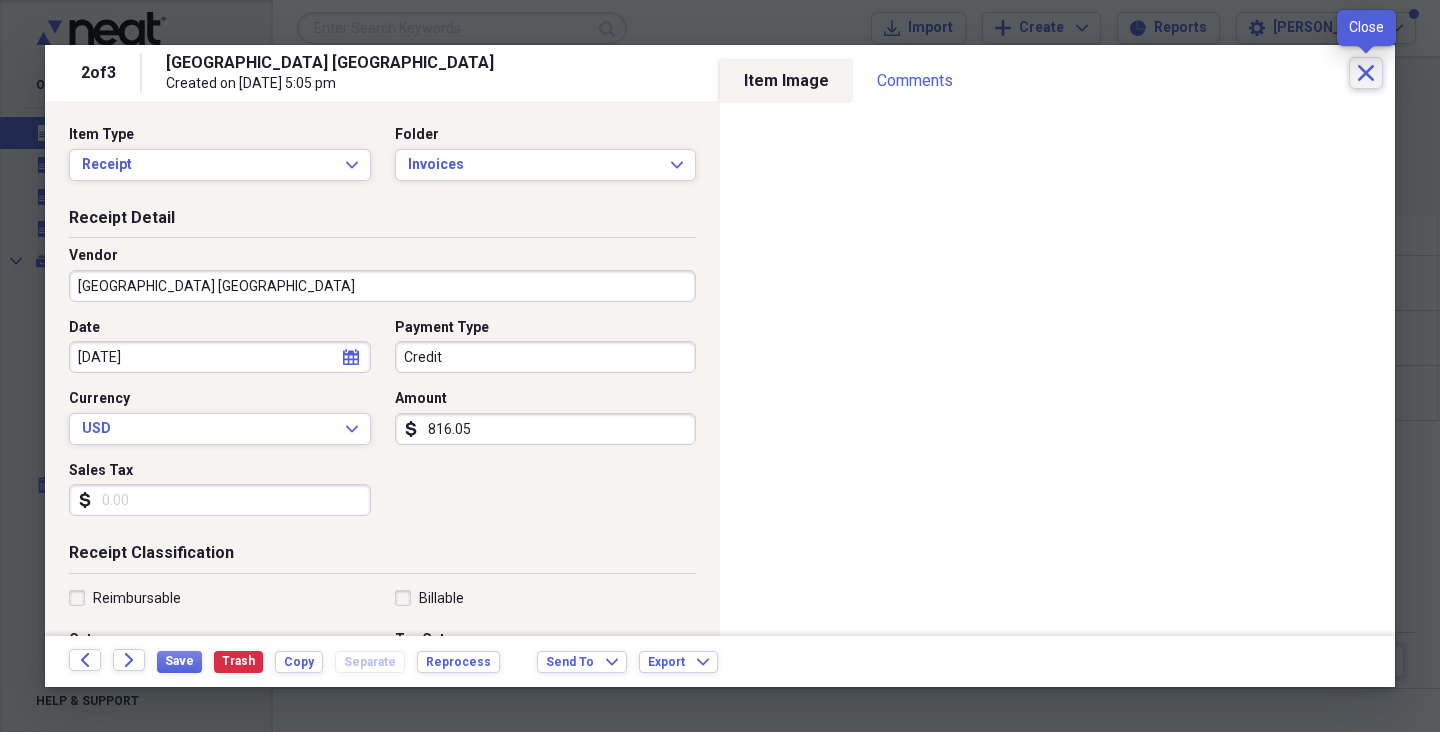 click 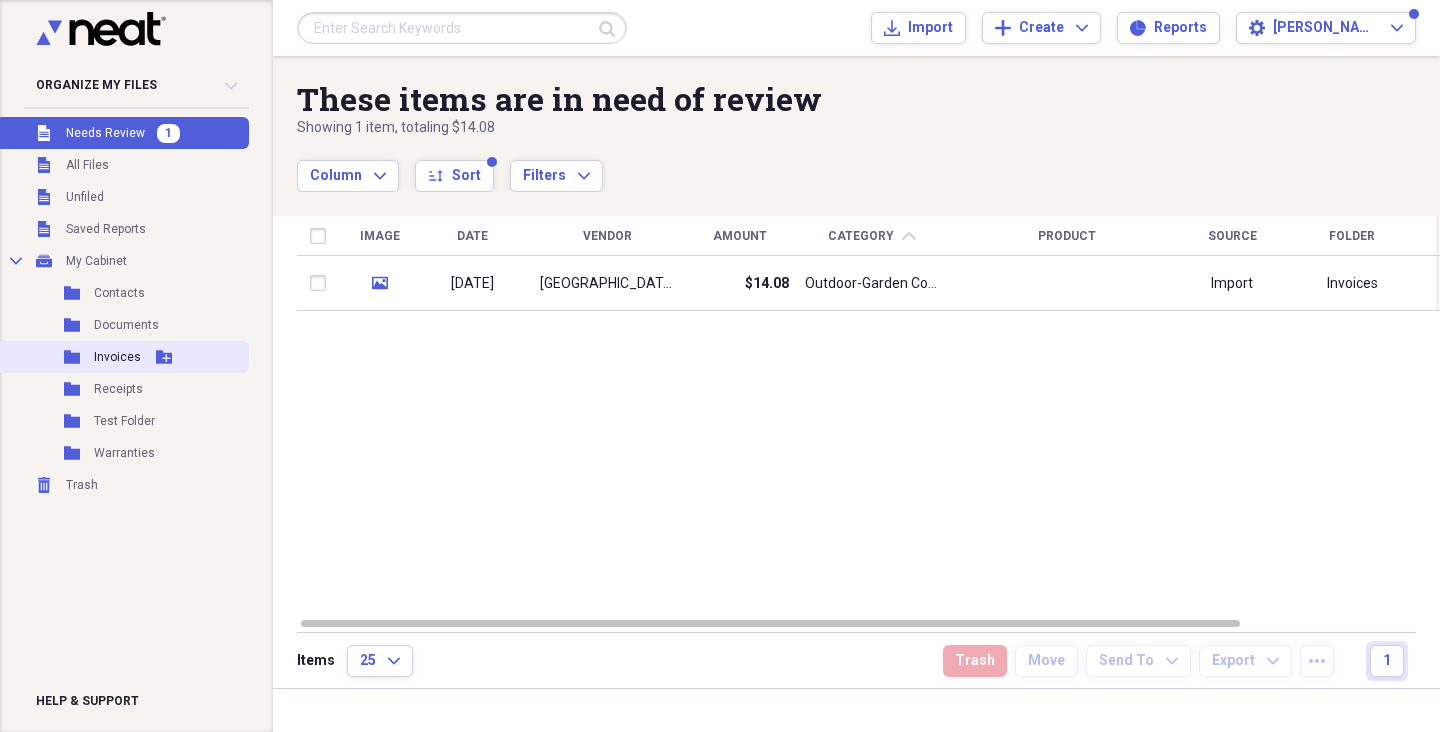 click on "Invoices" at bounding box center (117, 357) 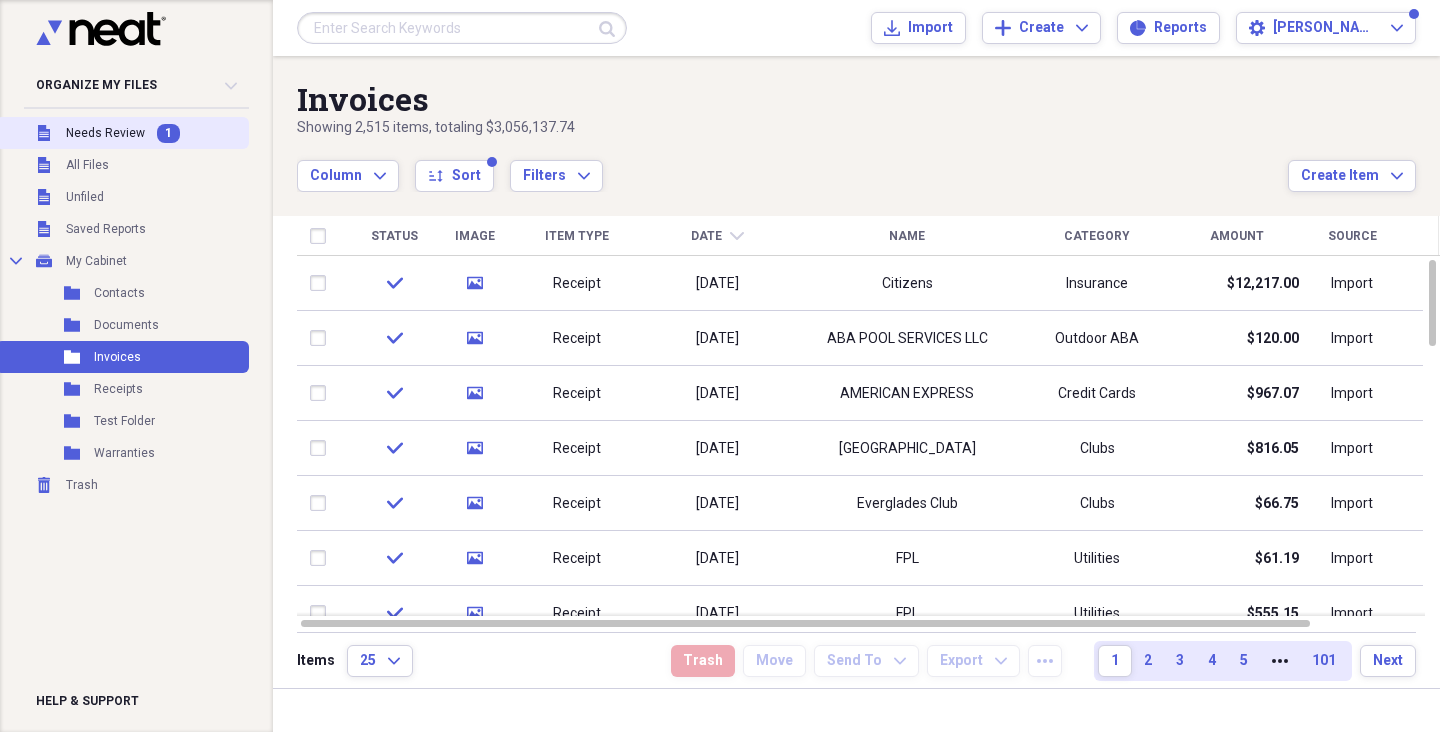 click on "Unfiled Needs Review 1" at bounding box center (122, 133) 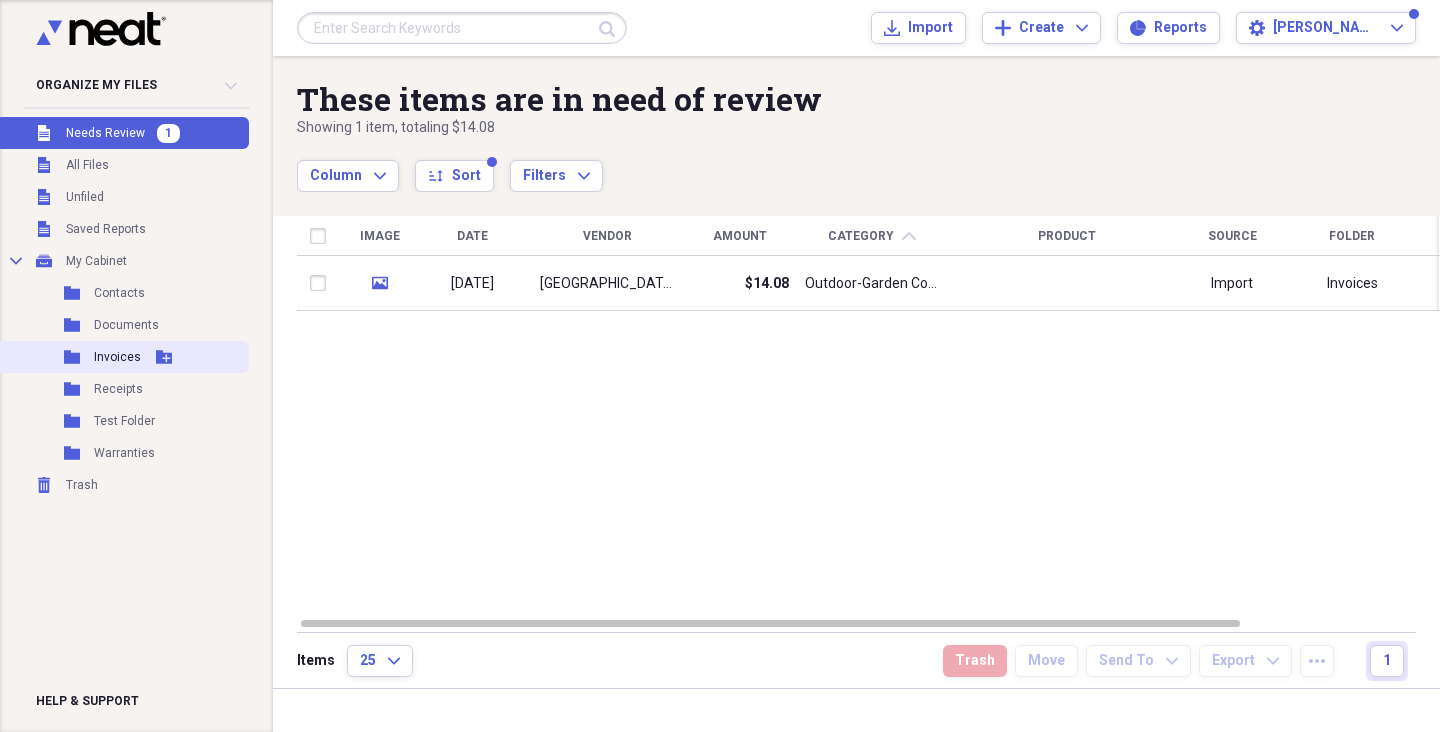 click on "Folder Invoices Add Folder" at bounding box center [122, 357] 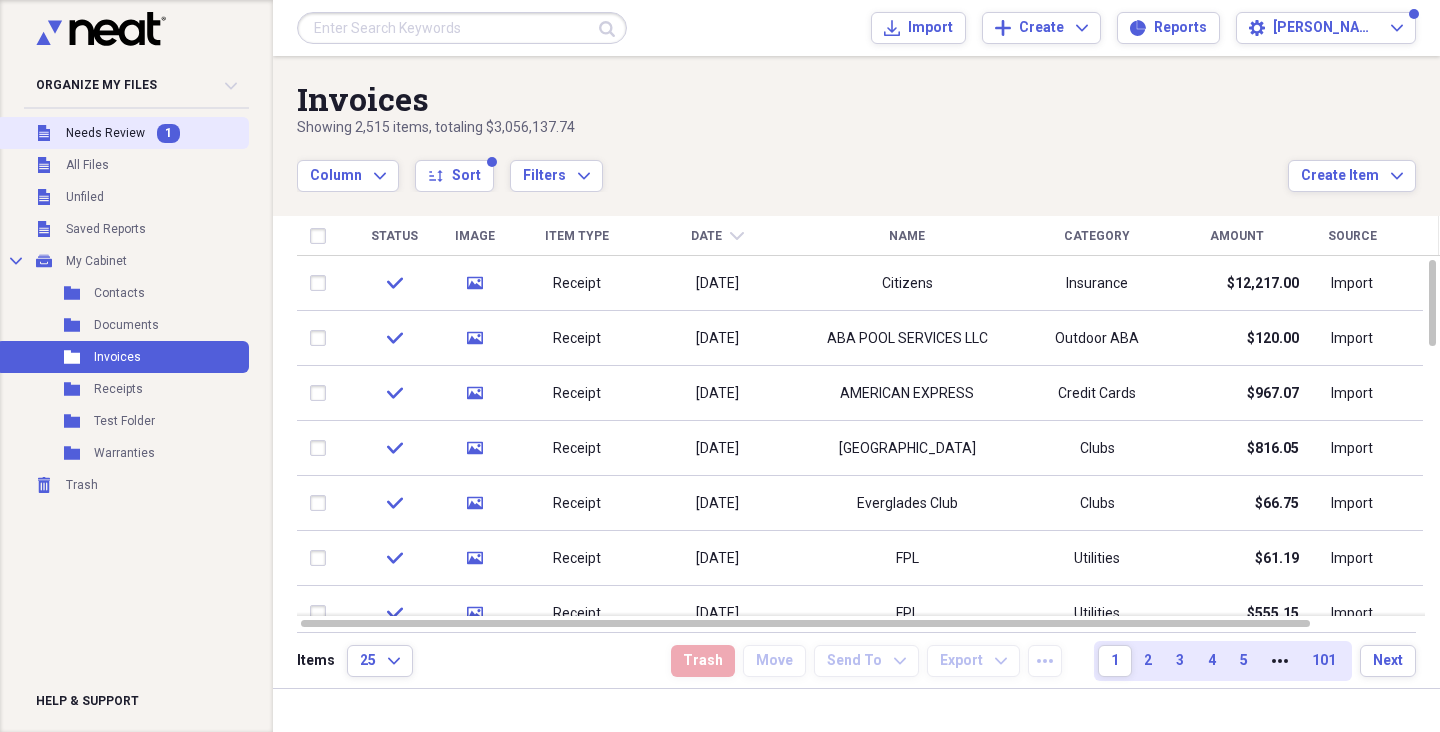 click on "Unfiled Needs Review 1" at bounding box center [122, 133] 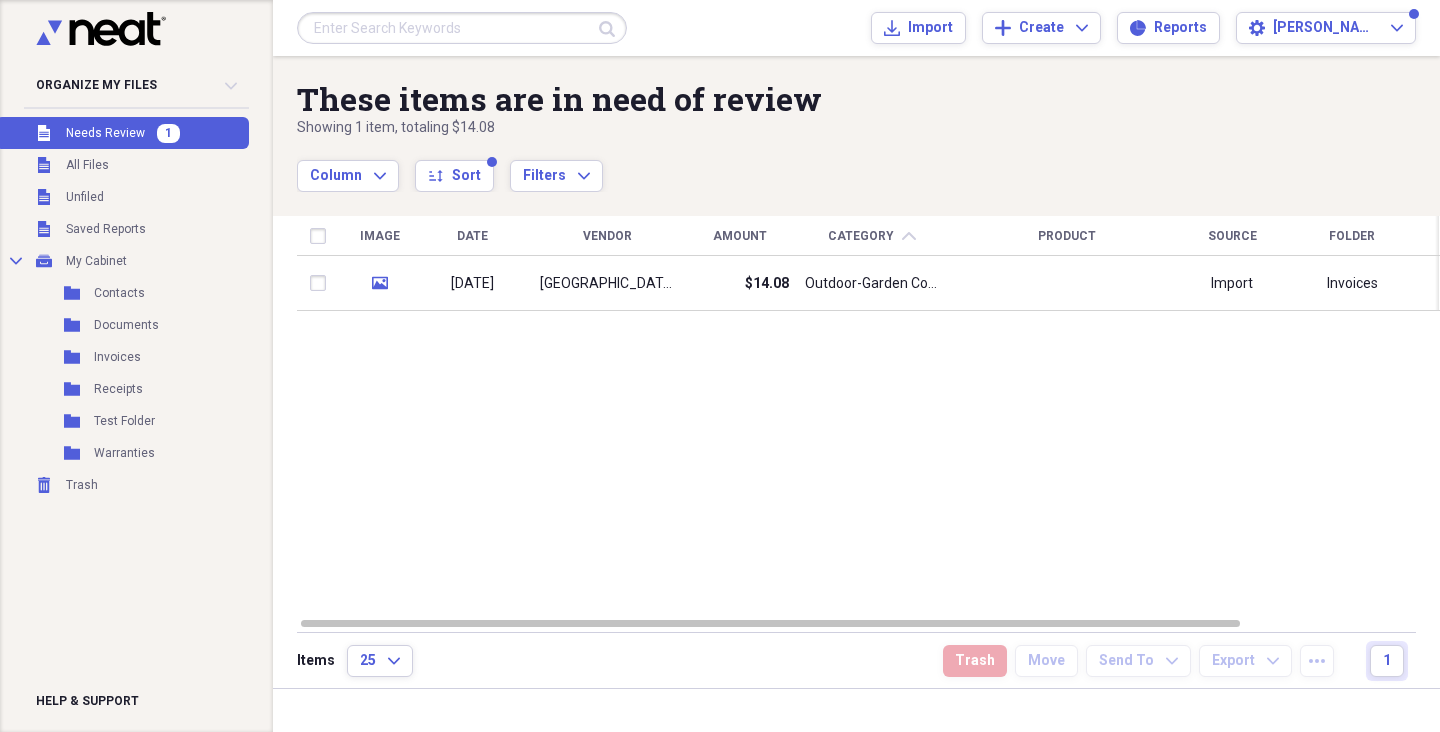 click on "Unfiled Needs Review 1" at bounding box center [122, 133] 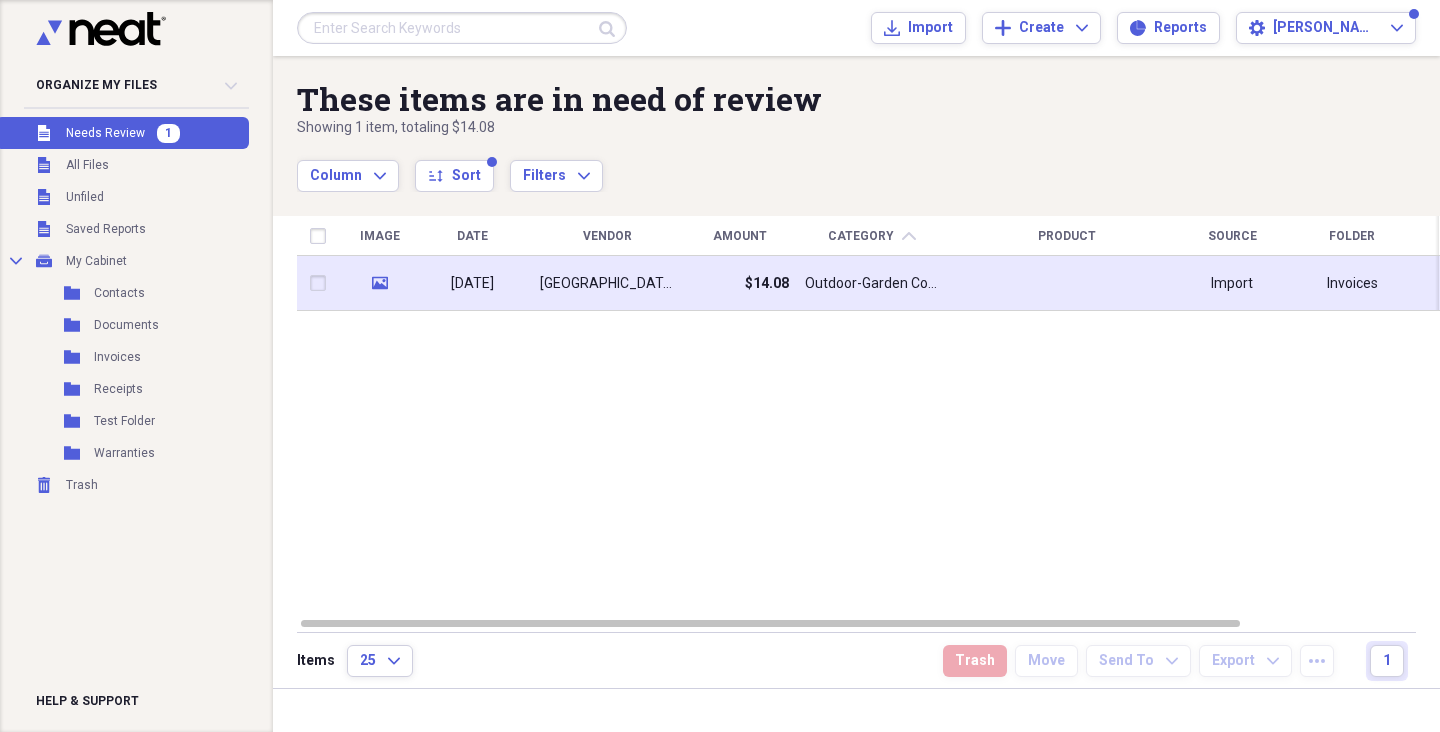 click on "[GEOGRAPHIC_DATA] [GEOGRAPHIC_DATA]" at bounding box center [607, 284] 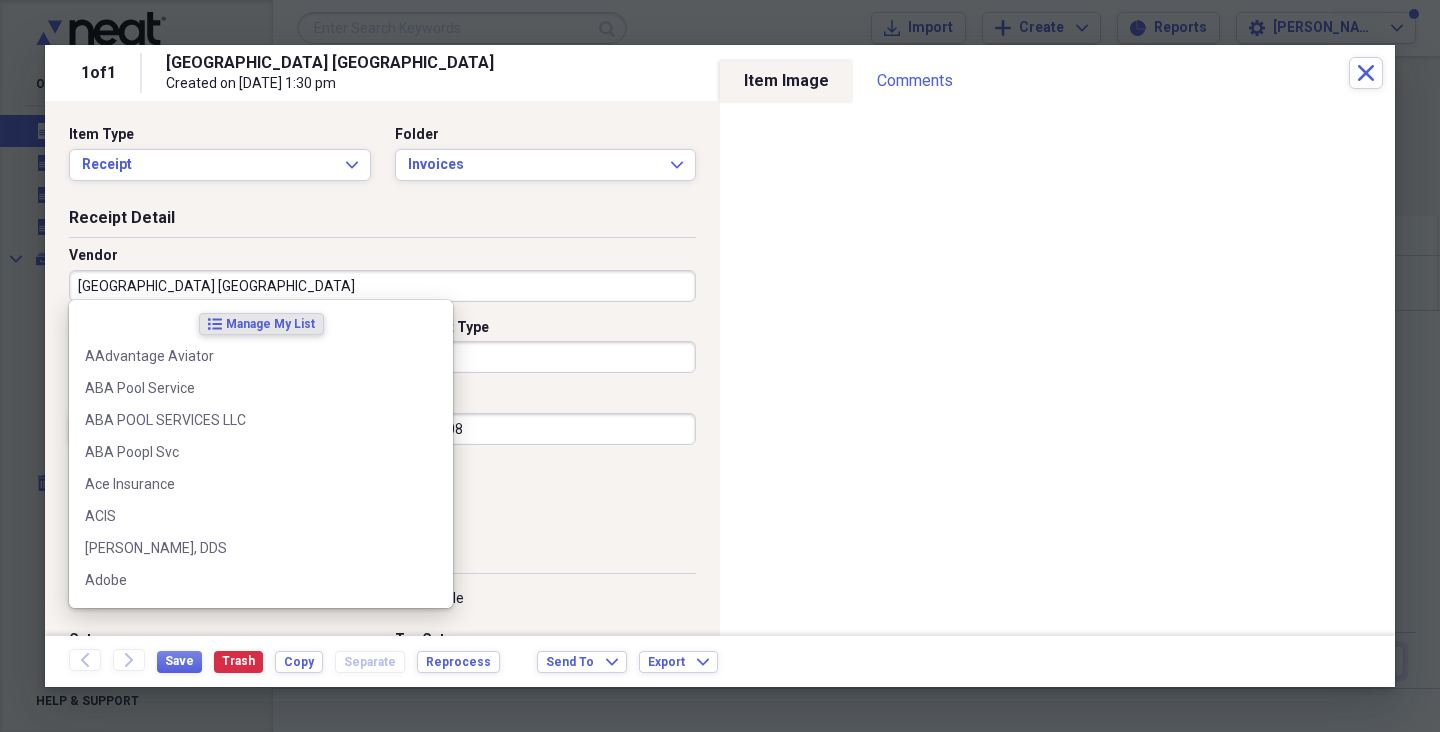 drag, startPoint x: 232, startPoint y: 279, endPoint x: 39, endPoint y: 274, distance: 193.06476 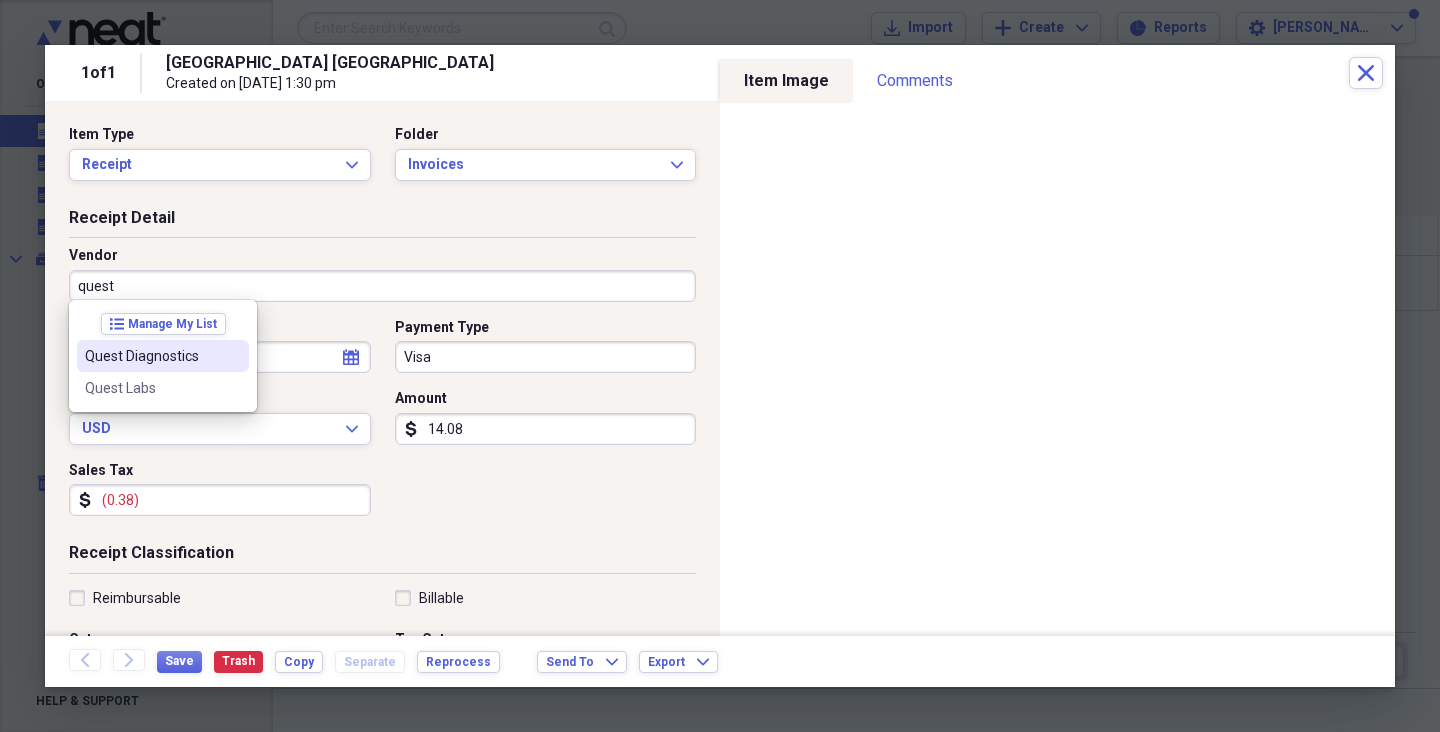 click on "Quest Diagnostics" at bounding box center (163, 356) 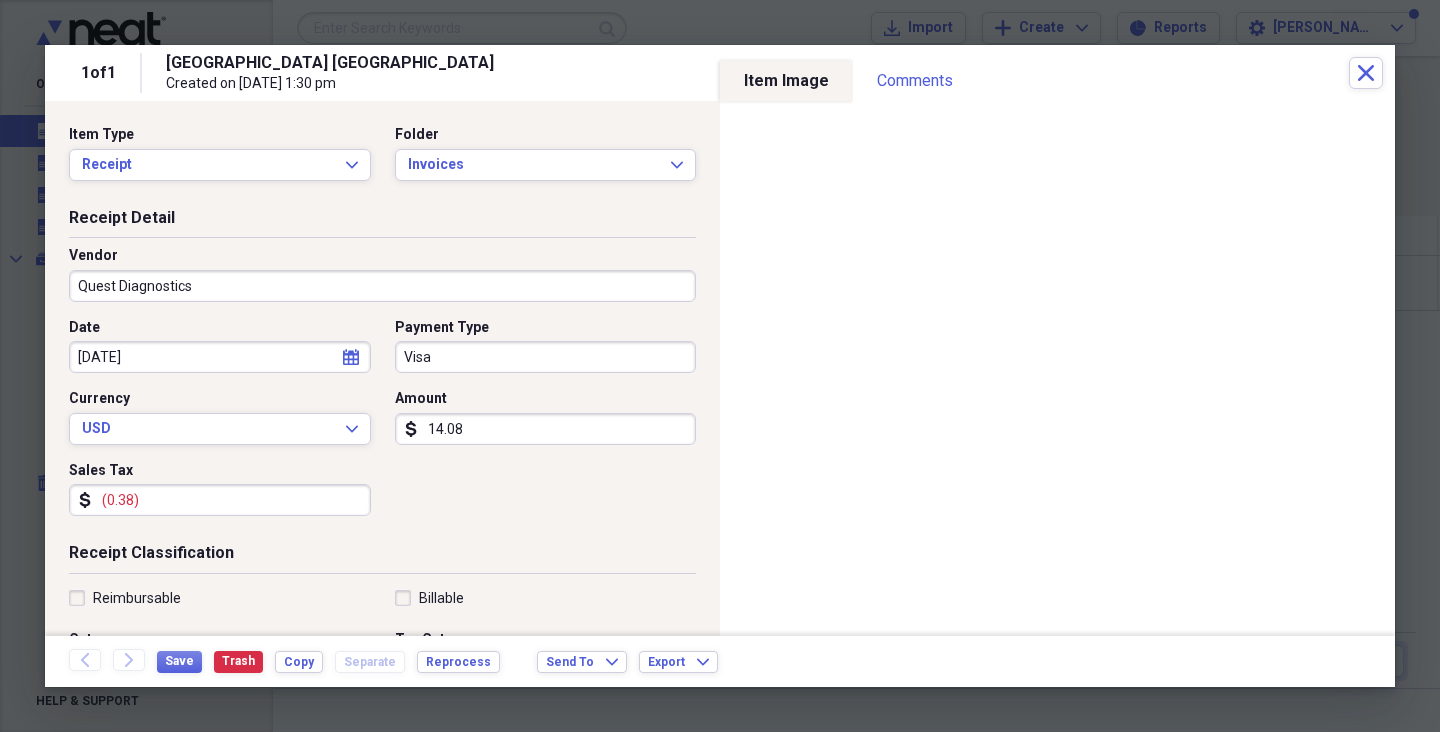 type on "Medical" 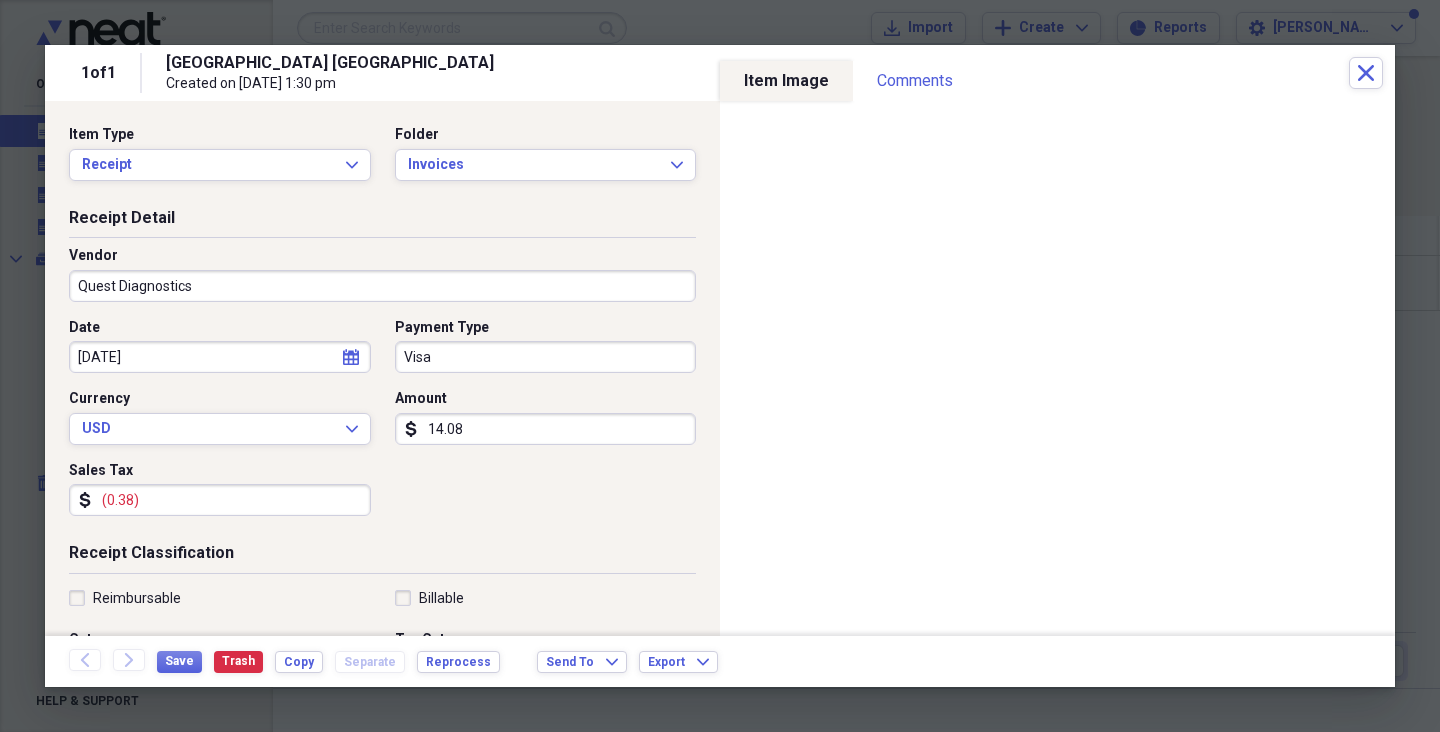 click on "calendar" 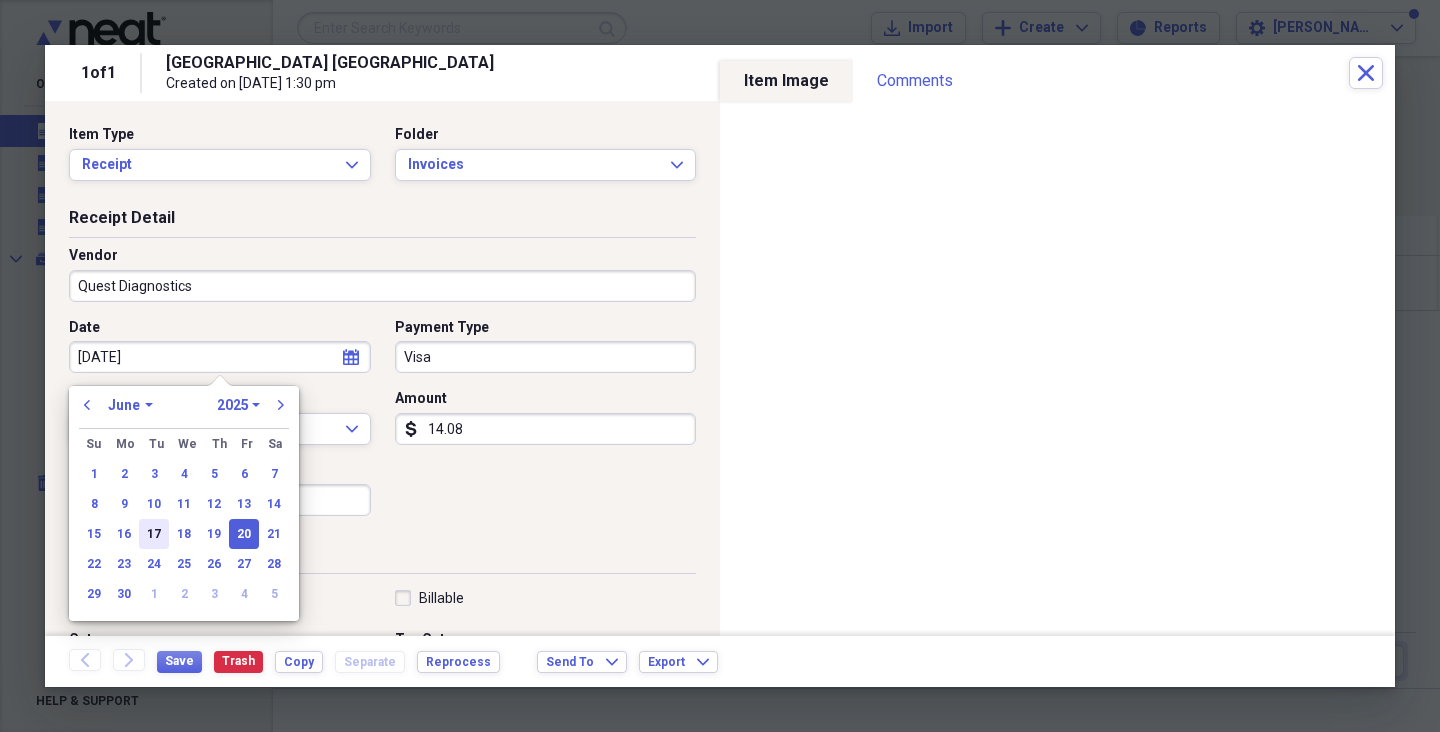 click on "17" at bounding box center (154, 534) 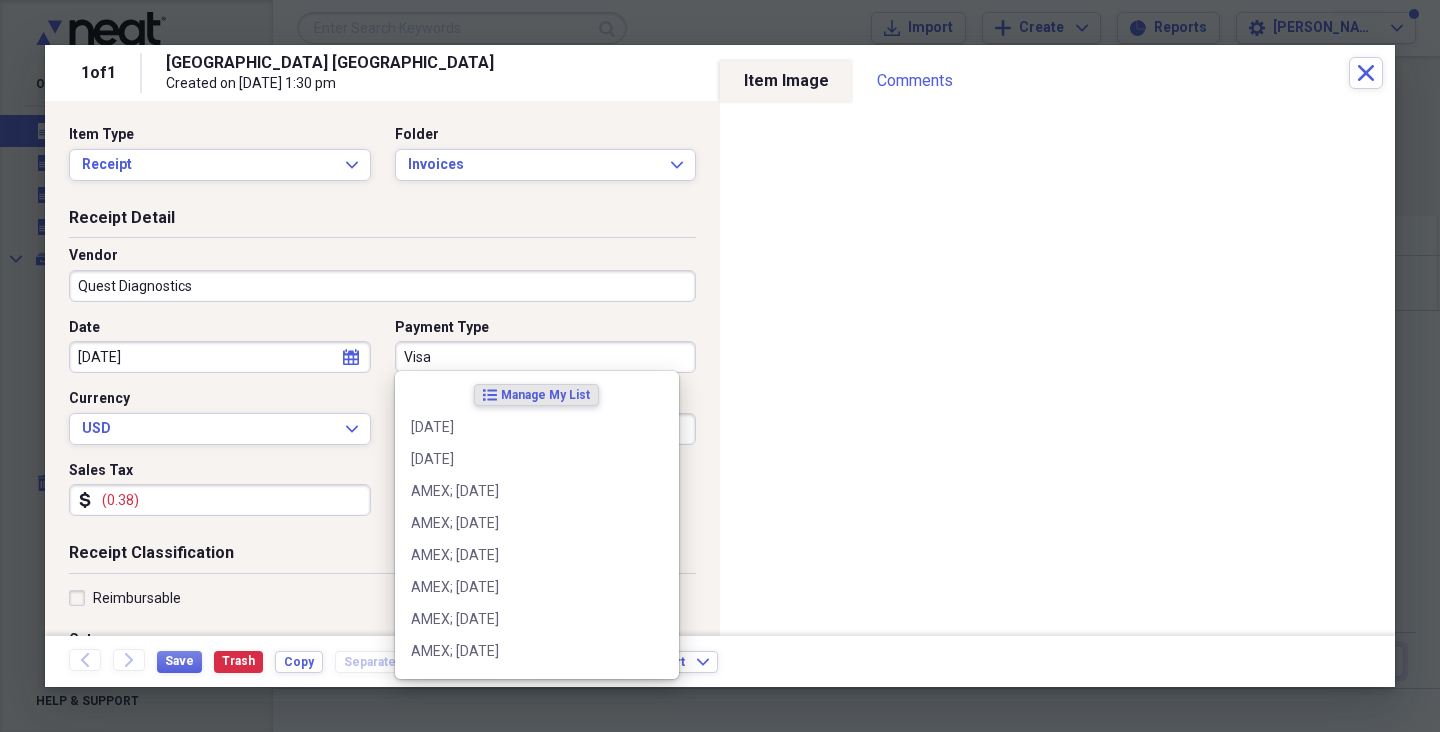 drag, startPoint x: 431, startPoint y: 361, endPoint x: 398, endPoint y: 356, distance: 33.37664 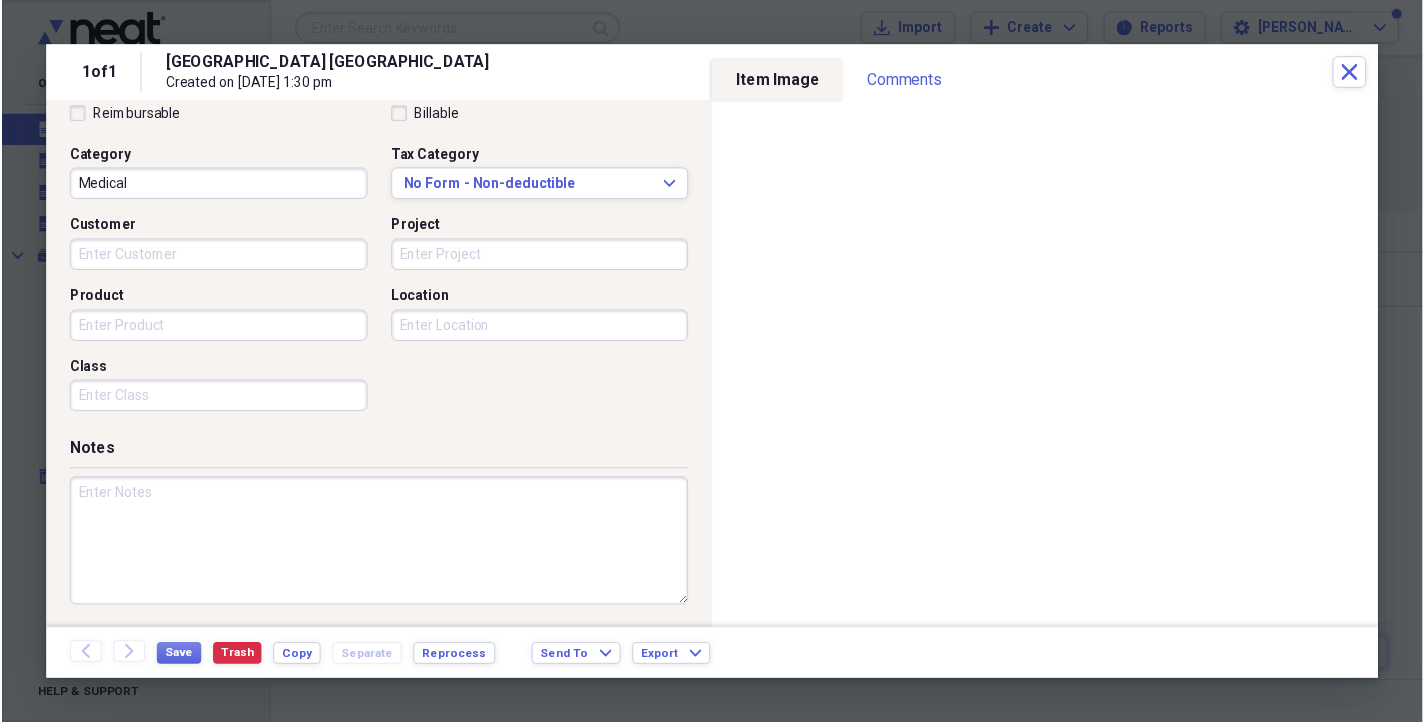 scroll, scrollTop: 479, scrollLeft: 0, axis: vertical 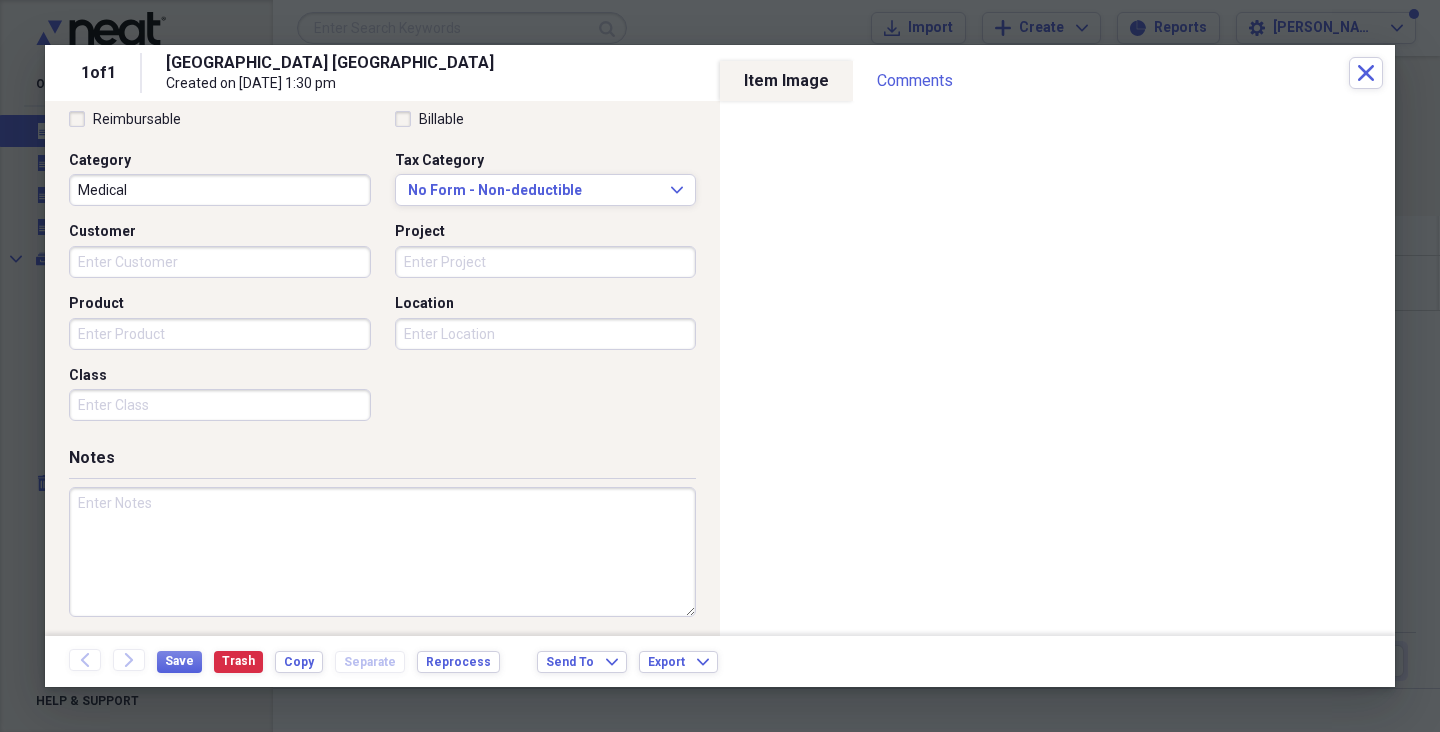 type on "Check 3674; [DATE]" 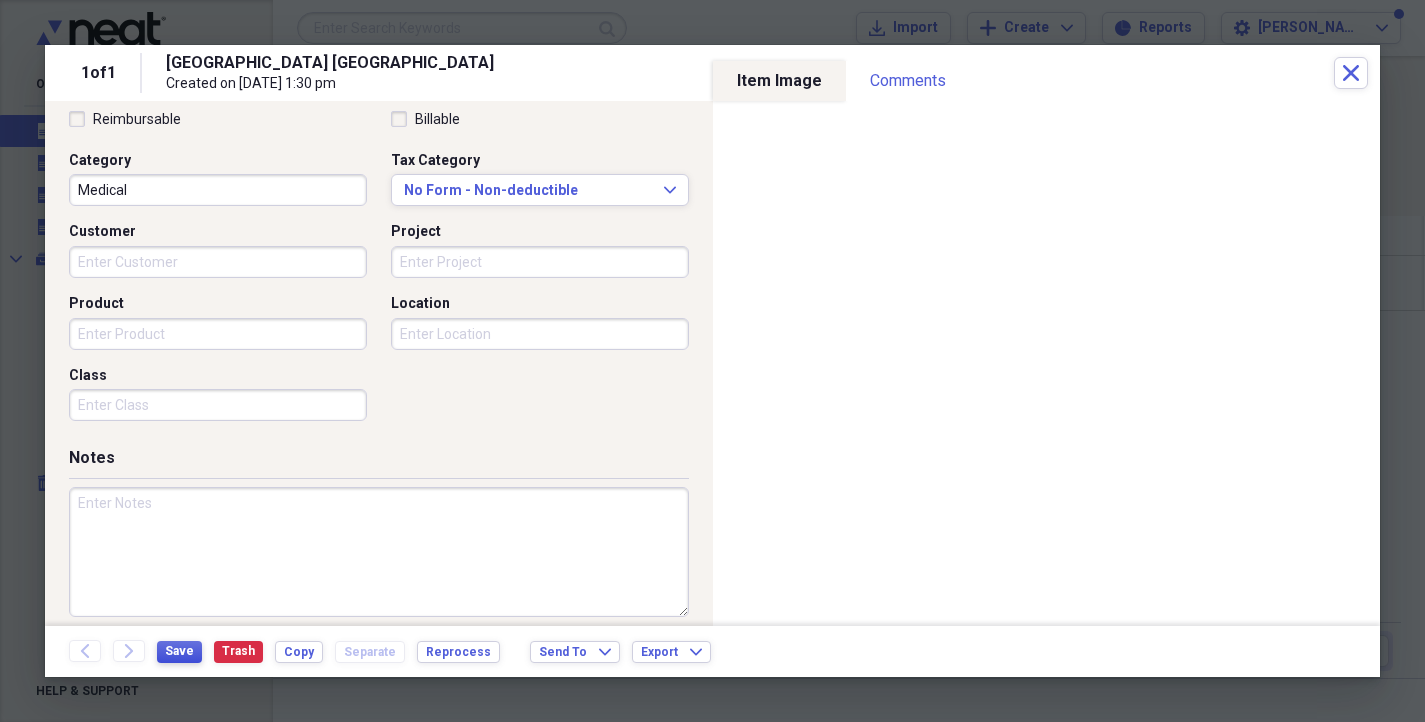 click on "Save" at bounding box center [179, 651] 